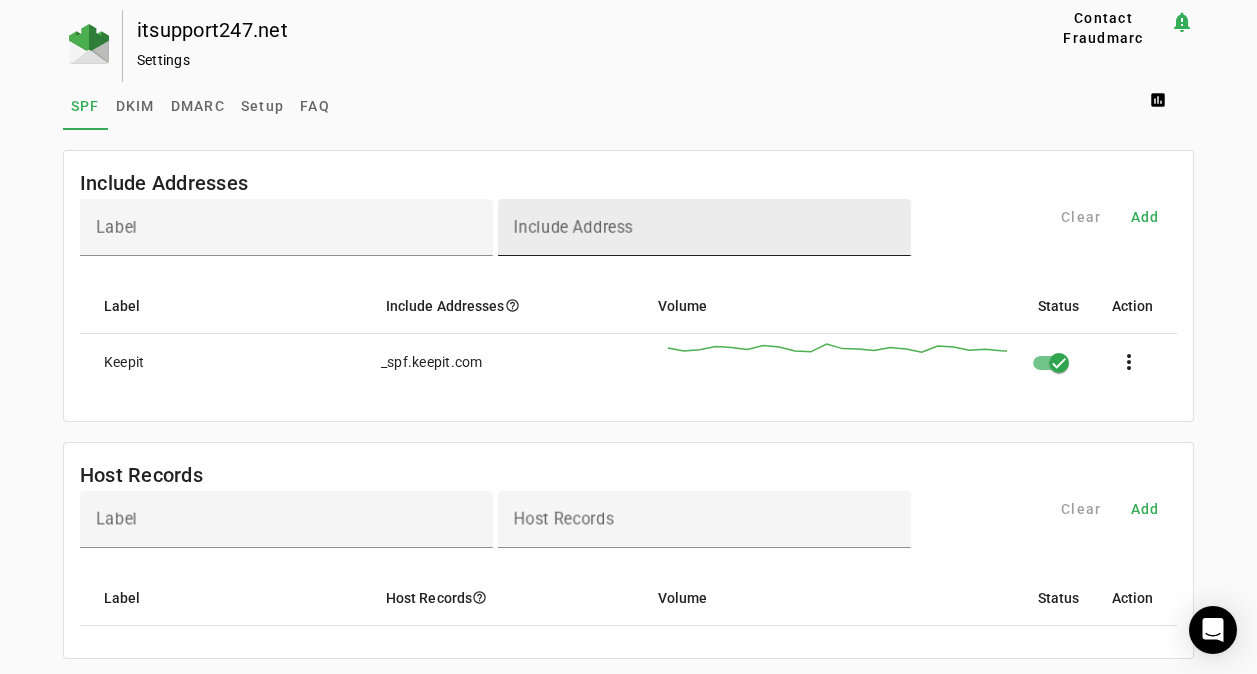 scroll, scrollTop: 0, scrollLeft: 0, axis: both 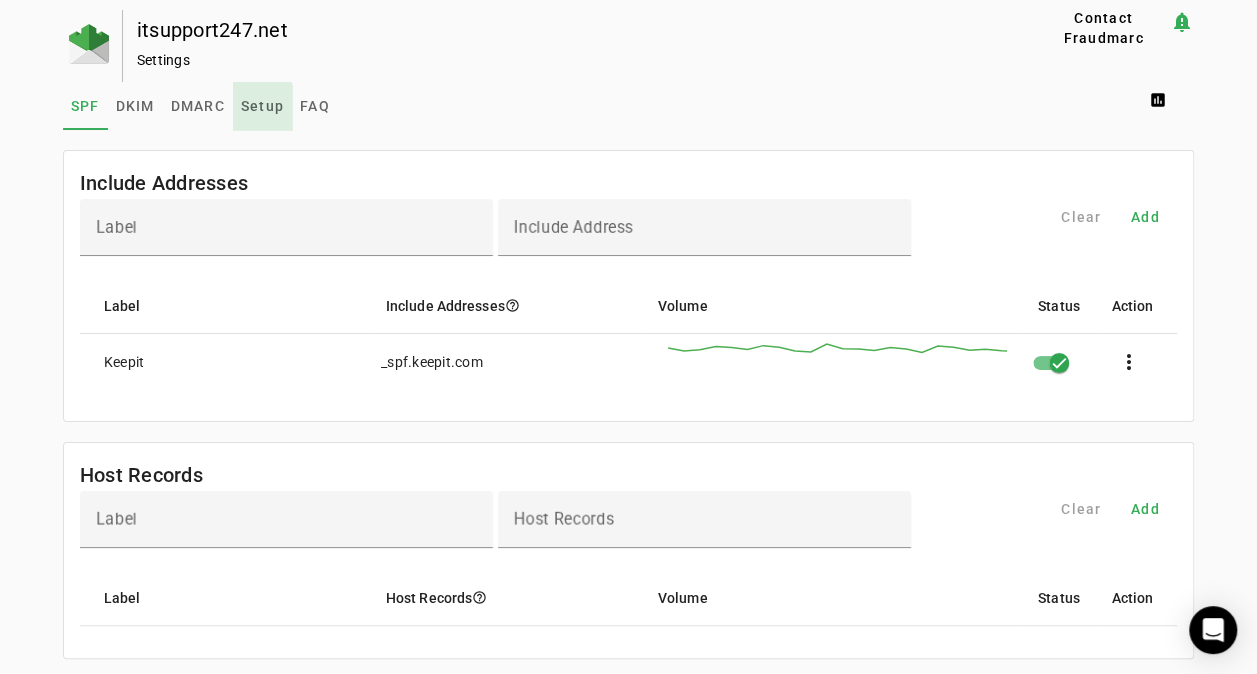 click on "Setup" at bounding box center (262, 106) 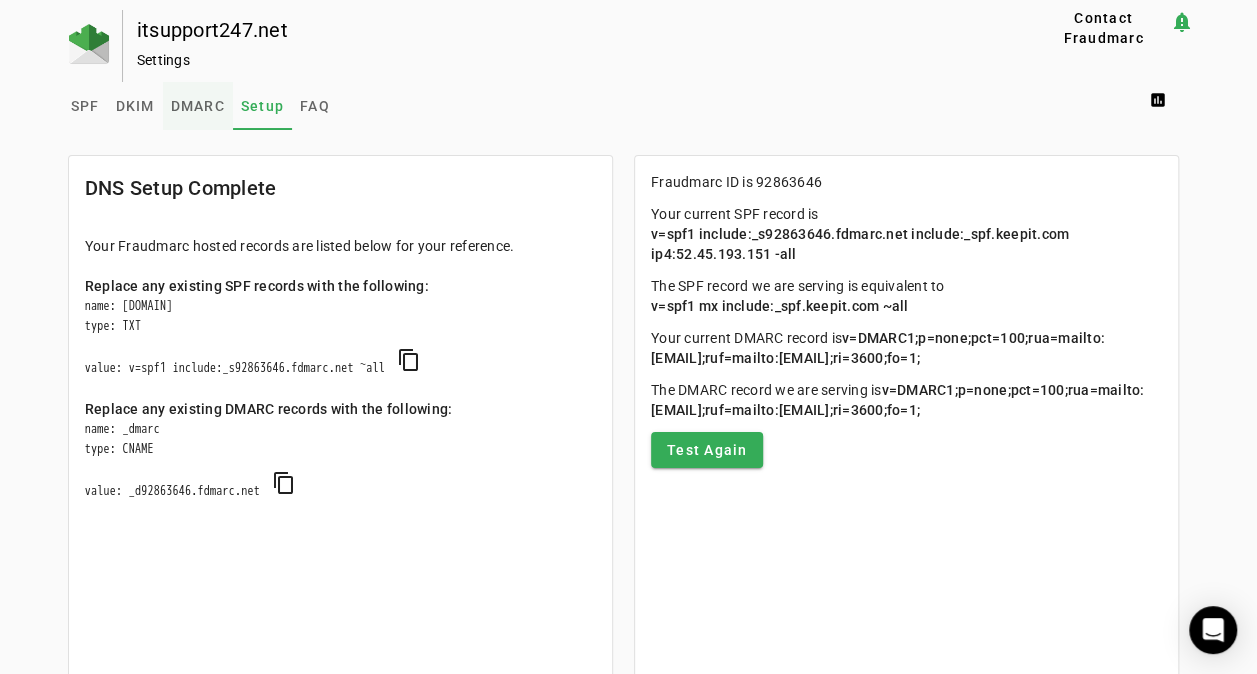 click on "DMARC" at bounding box center (198, 106) 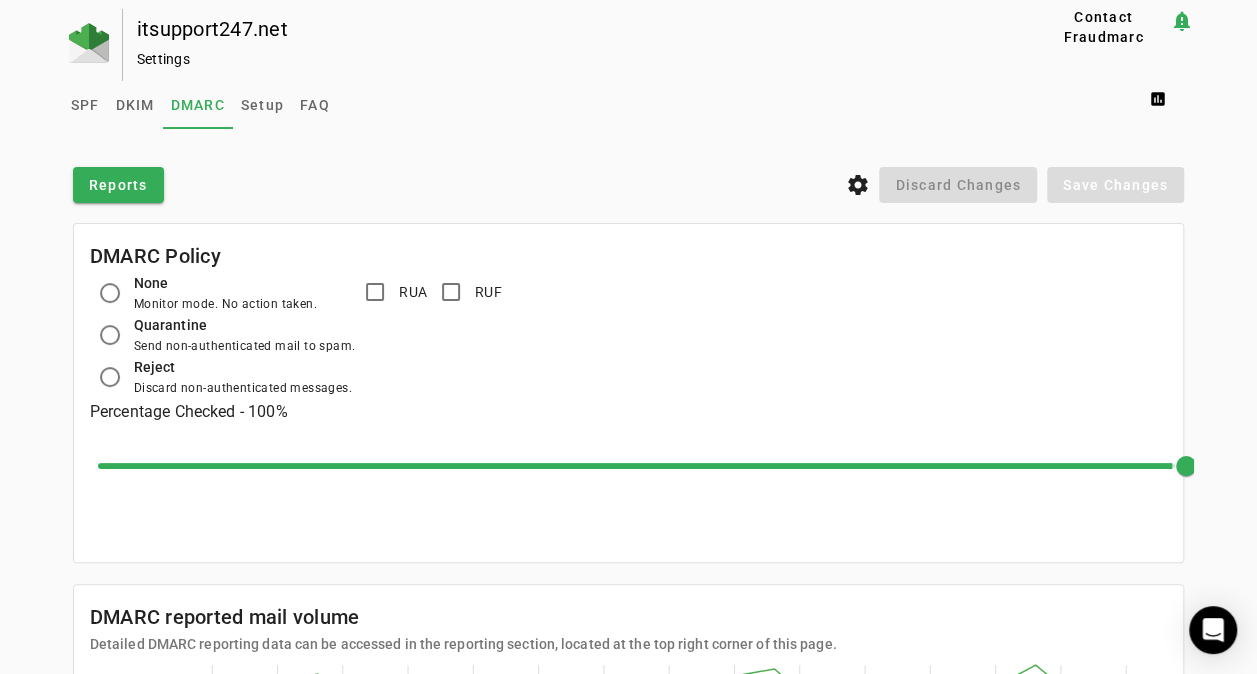 scroll, scrollTop: 0, scrollLeft: 0, axis: both 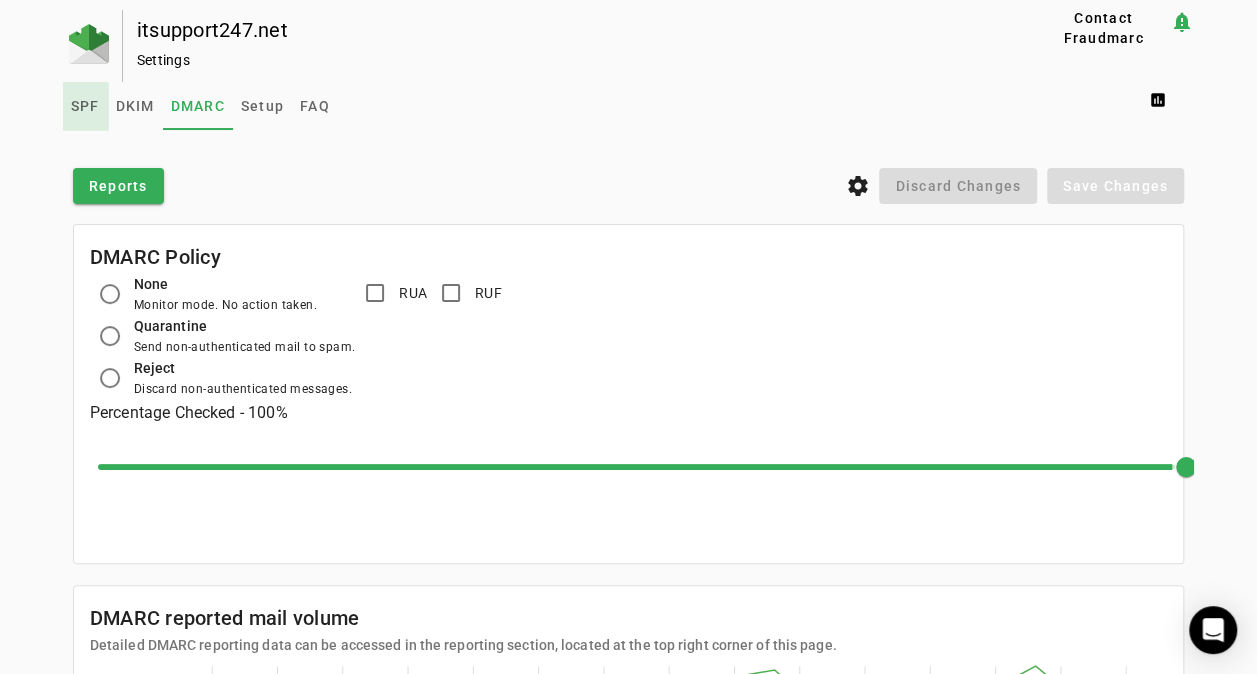 click on "SPF" at bounding box center [85, 106] 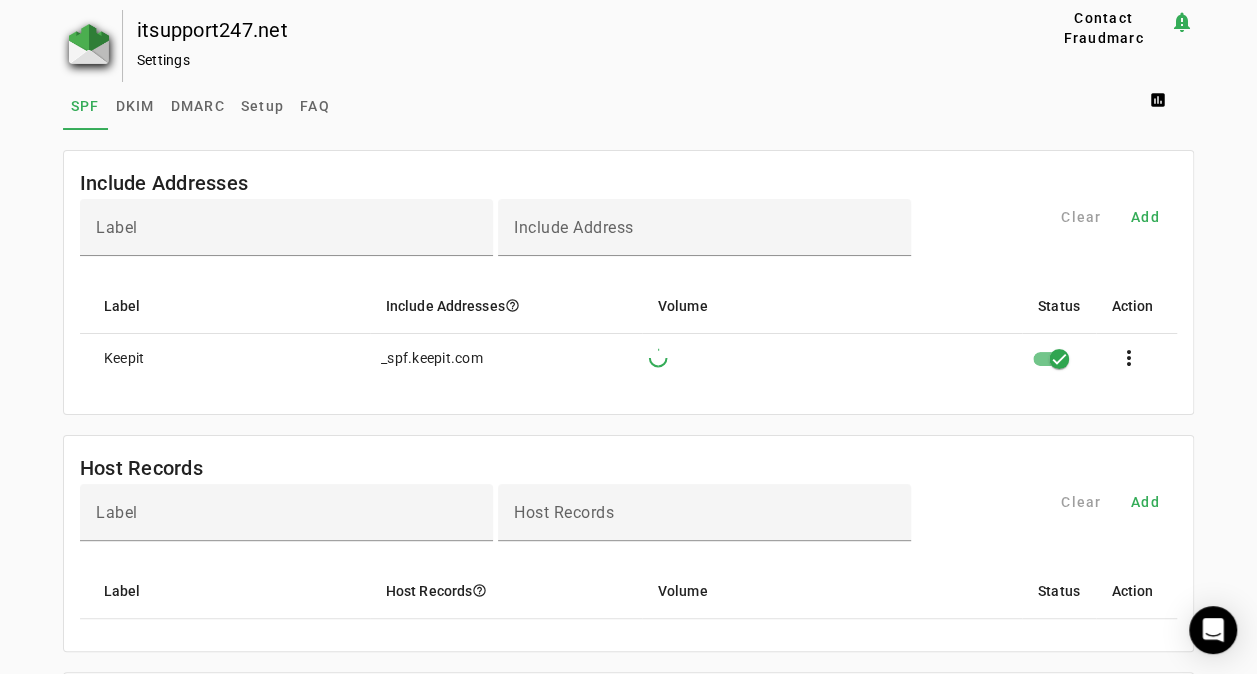 click 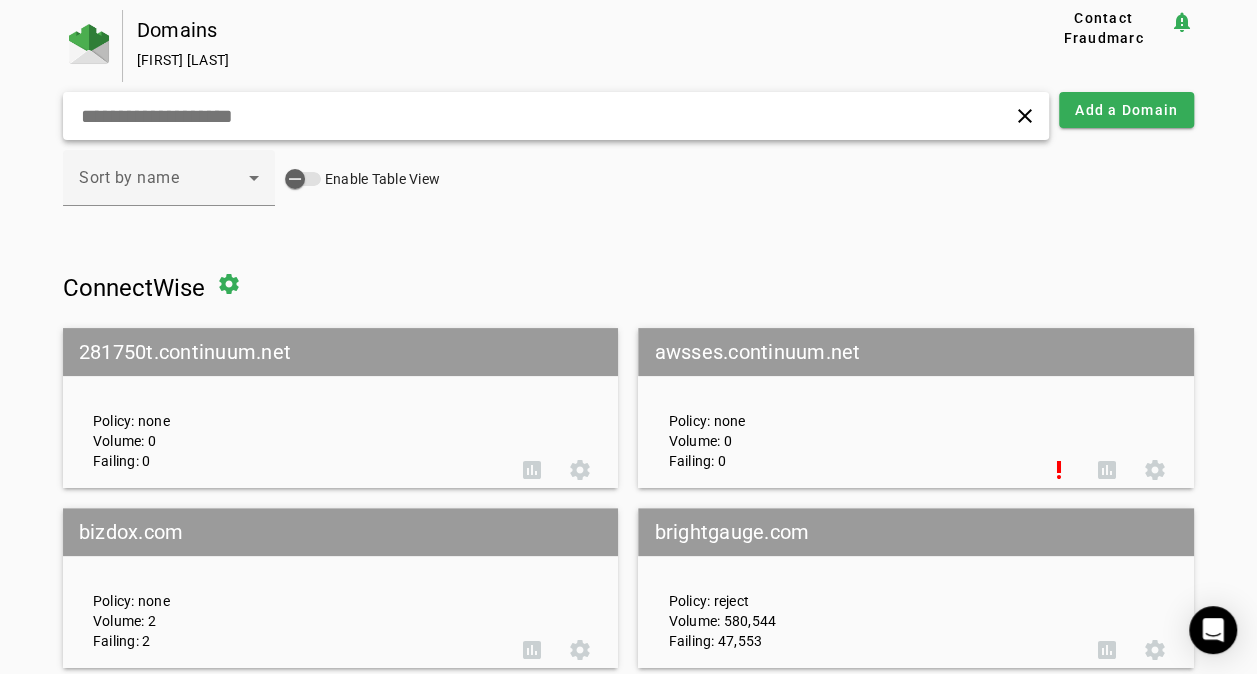 click 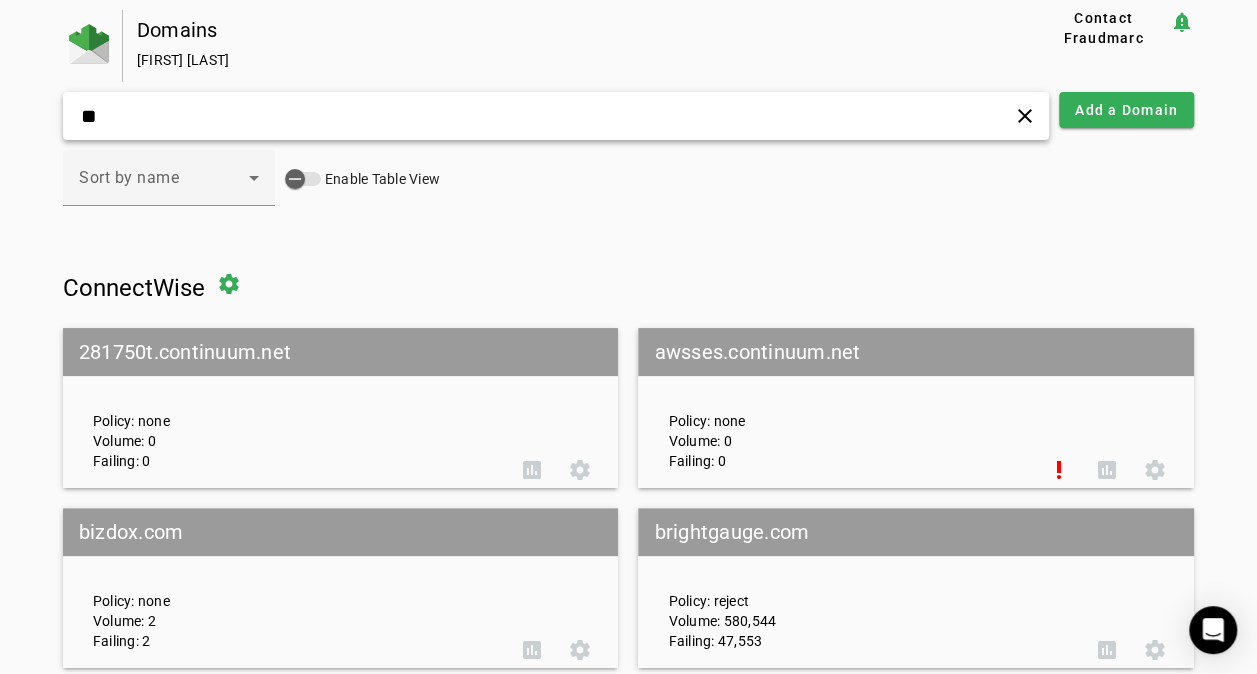 type on "*" 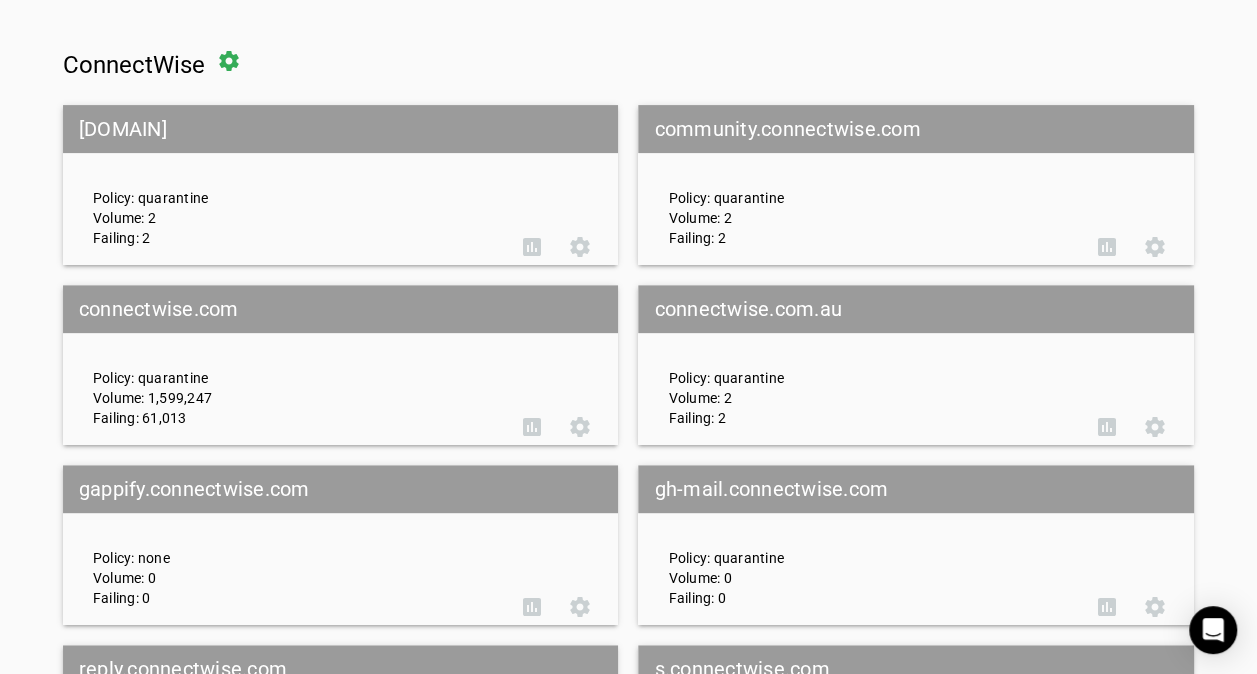 scroll, scrollTop: 300, scrollLeft: 0, axis: vertical 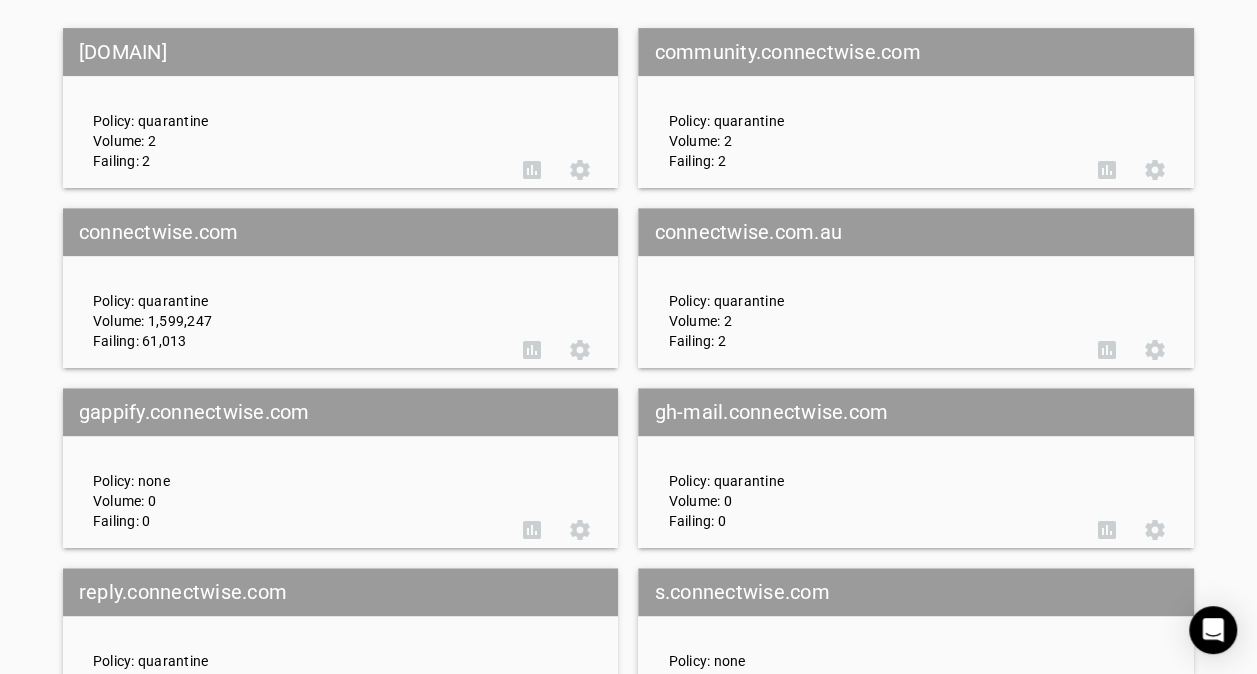 type on "**********" 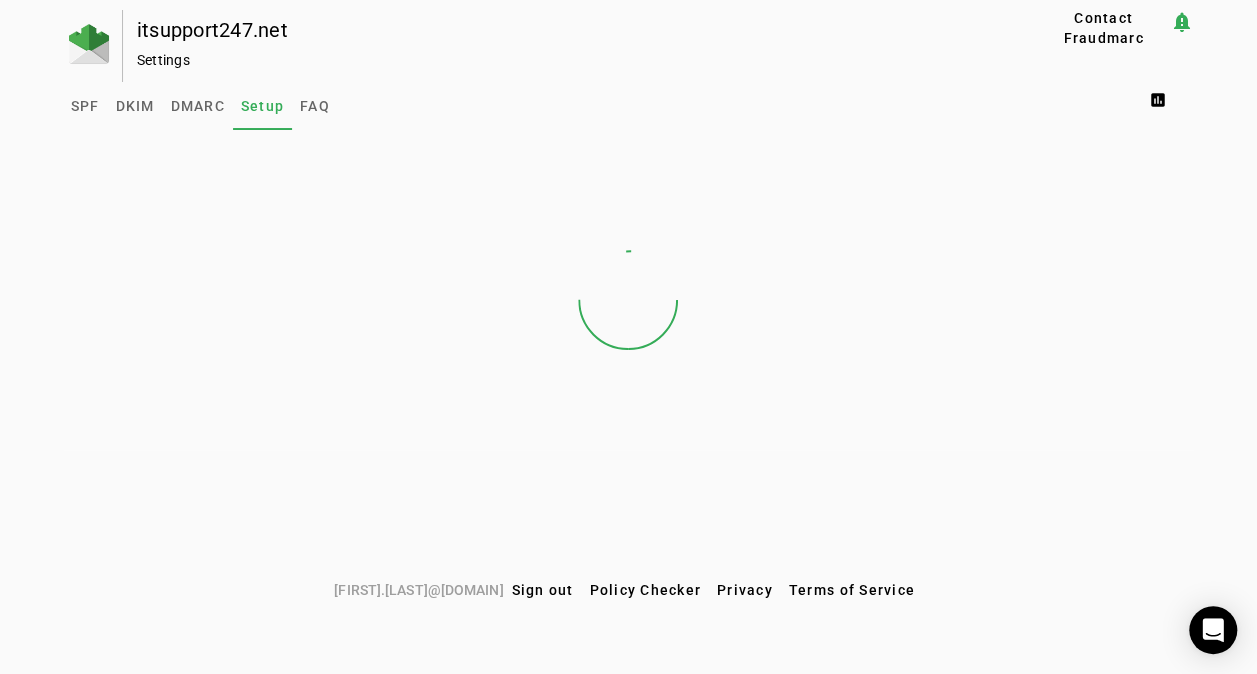 scroll, scrollTop: 0, scrollLeft: 0, axis: both 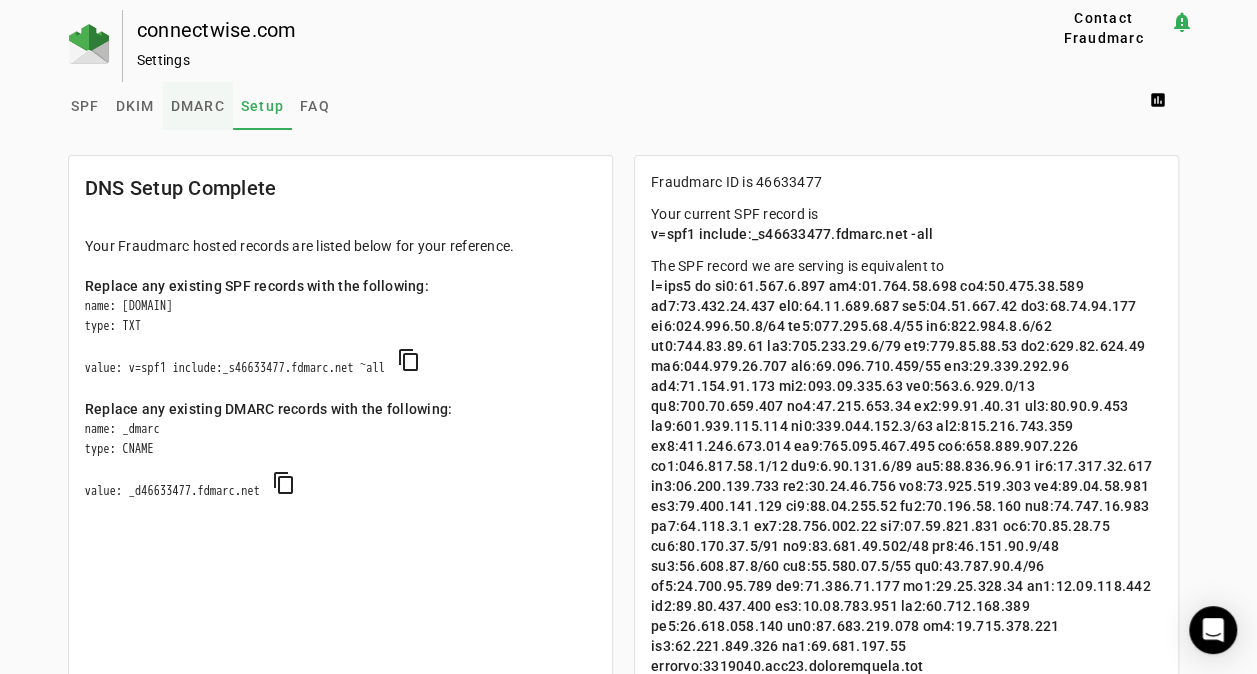 drag, startPoint x: 196, startPoint y: 107, endPoint x: 185, endPoint y: 118, distance: 15.556349 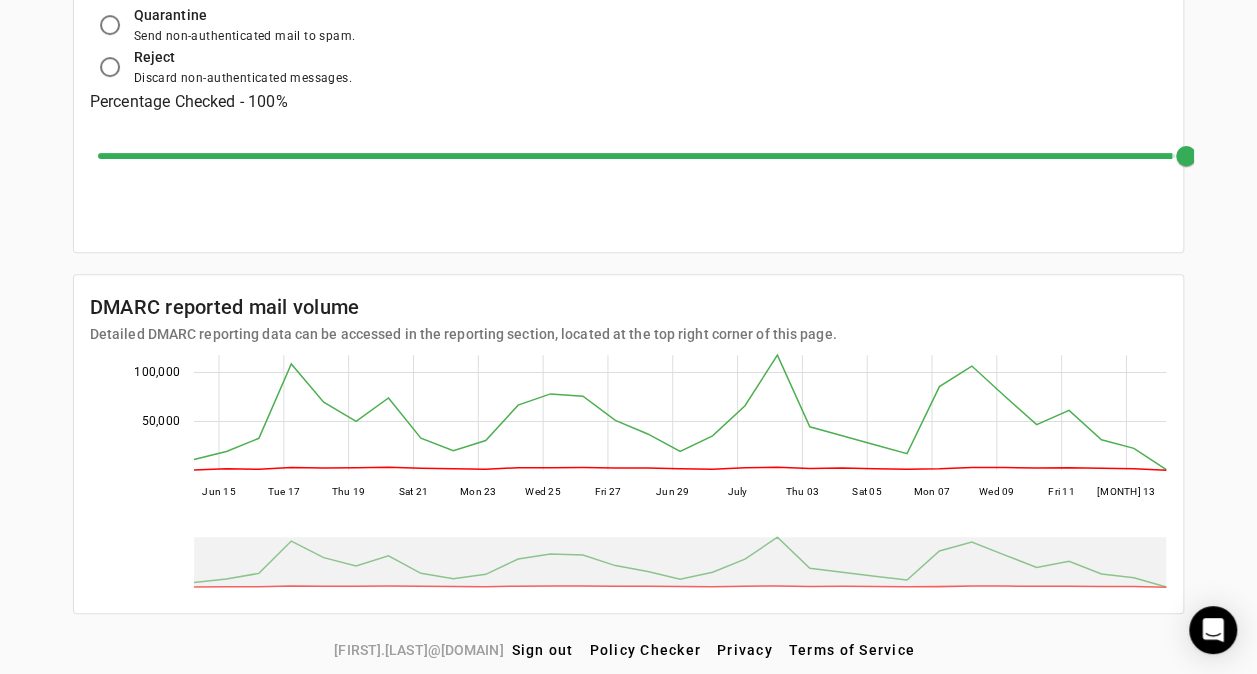 scroll, scrollTop: 0, scrollLeft: 0, axis: both 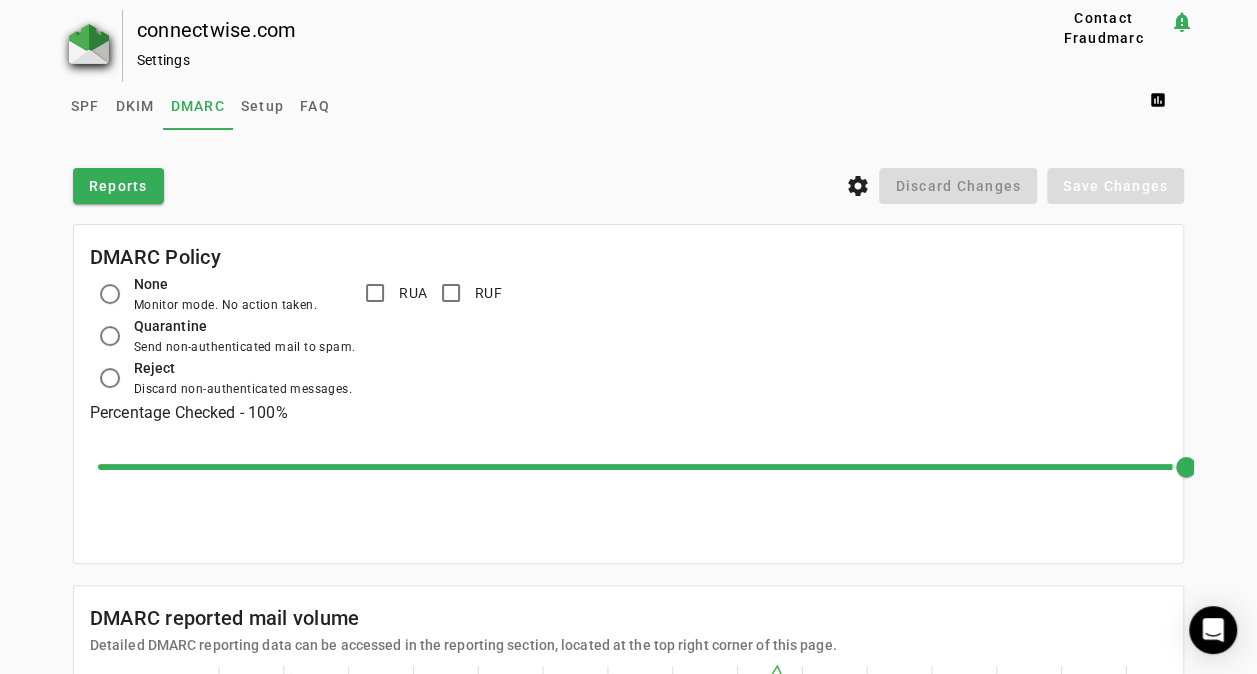 click 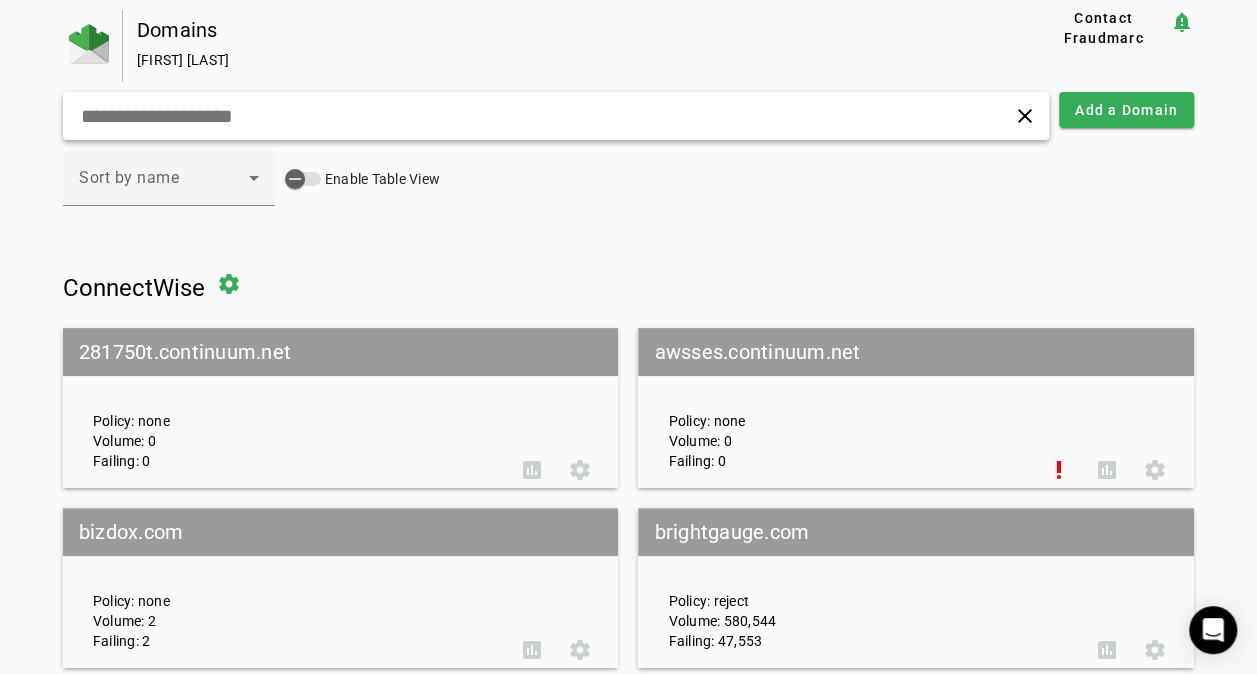 click 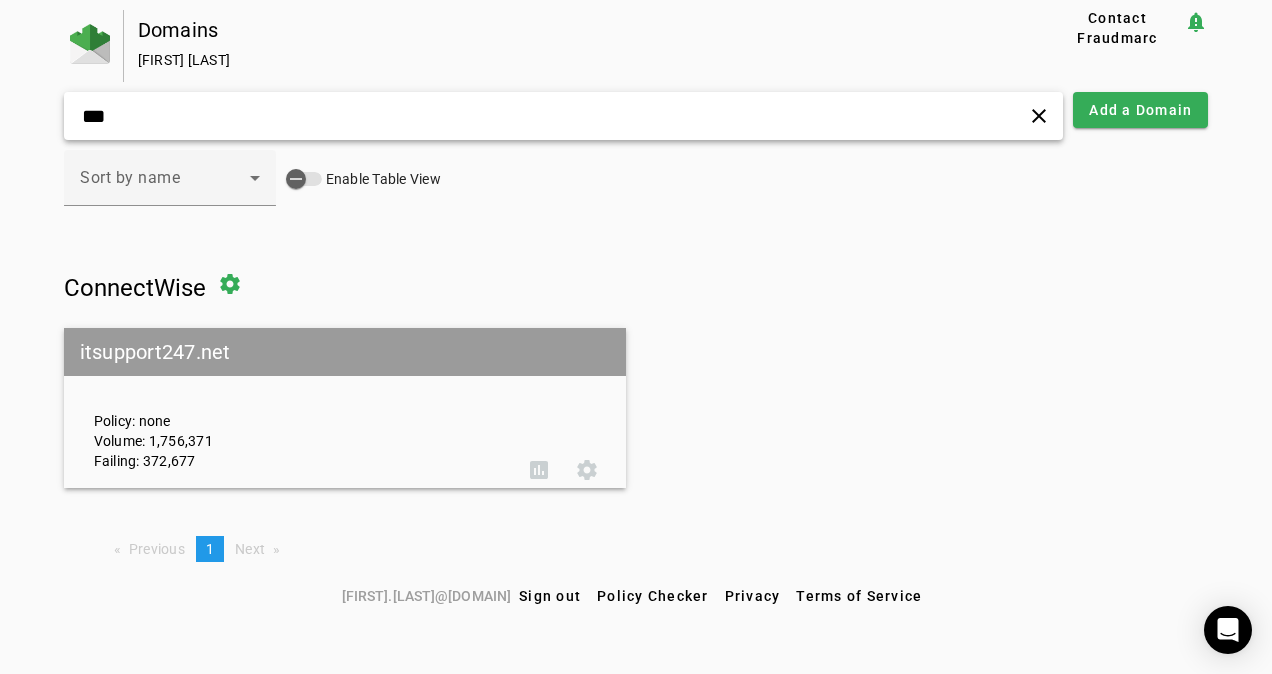 type on "***" 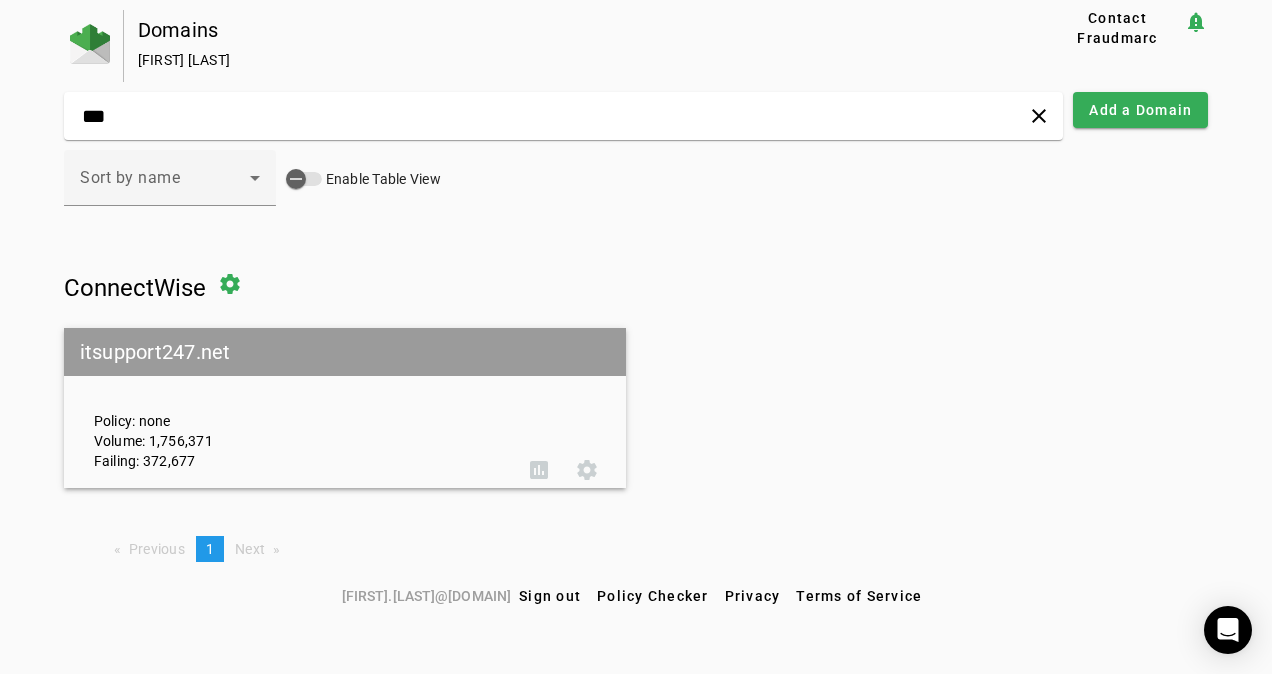 click on "itsupport247.net" 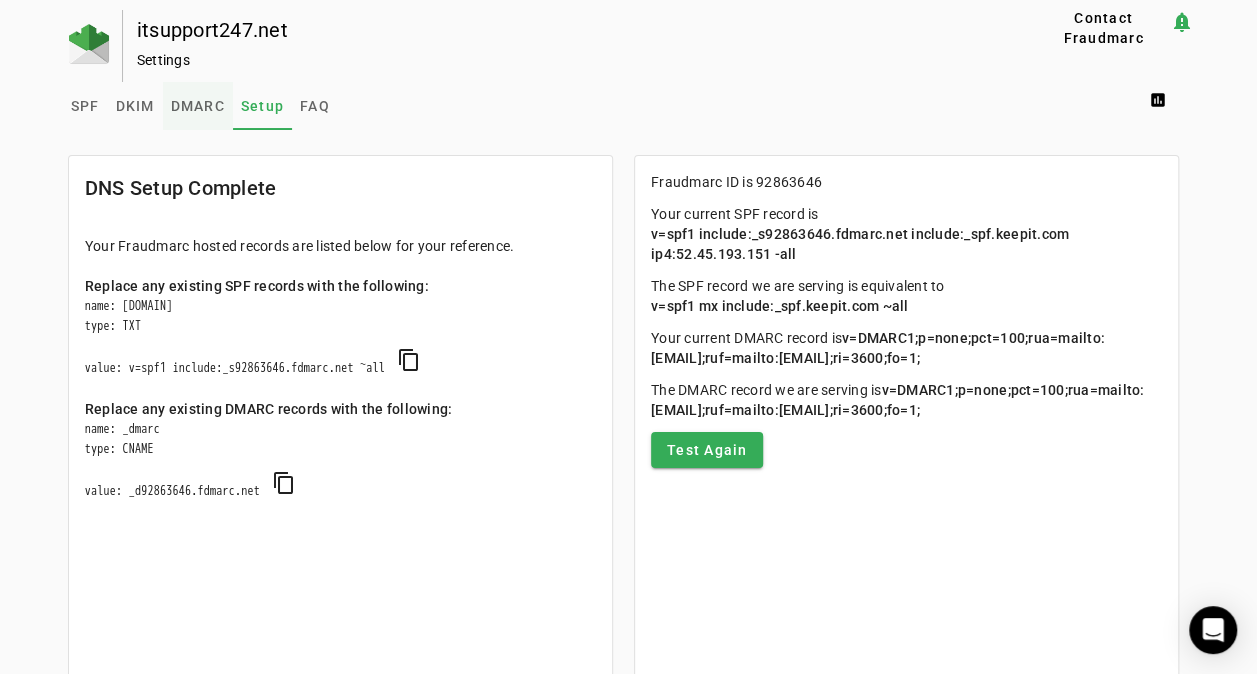click on "DMARC" at bounding box center (198, 106) 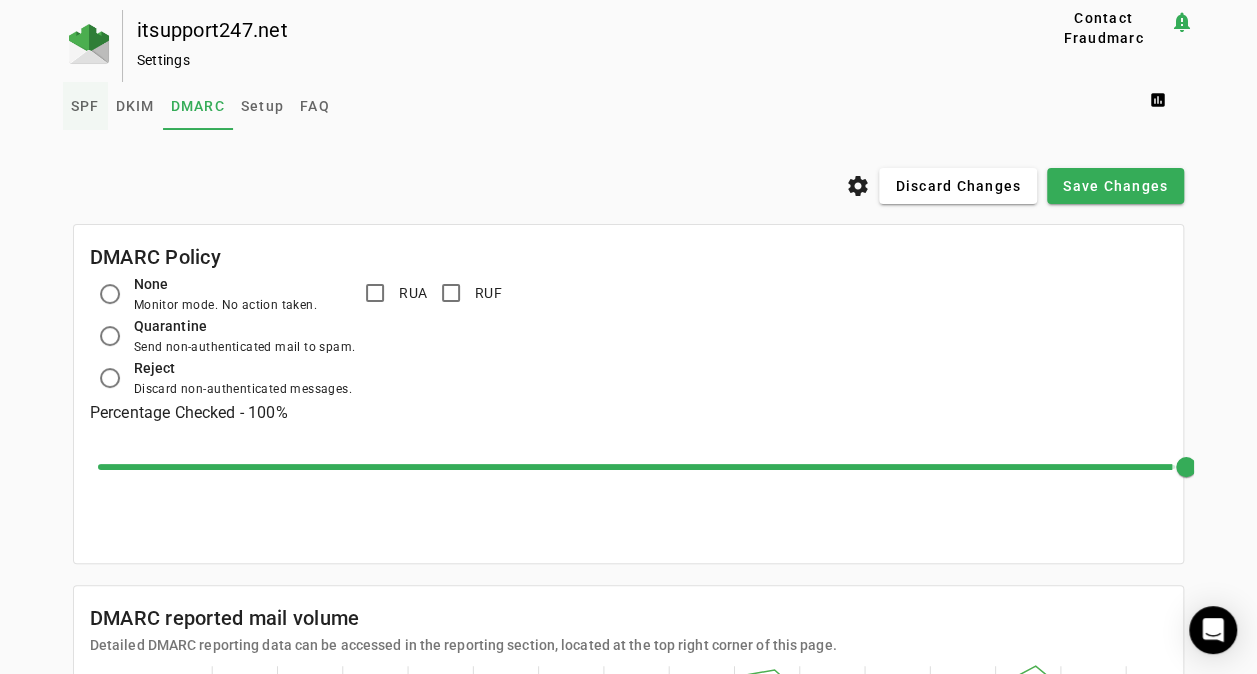 click on "SPF" at bounding box center (85, 106) 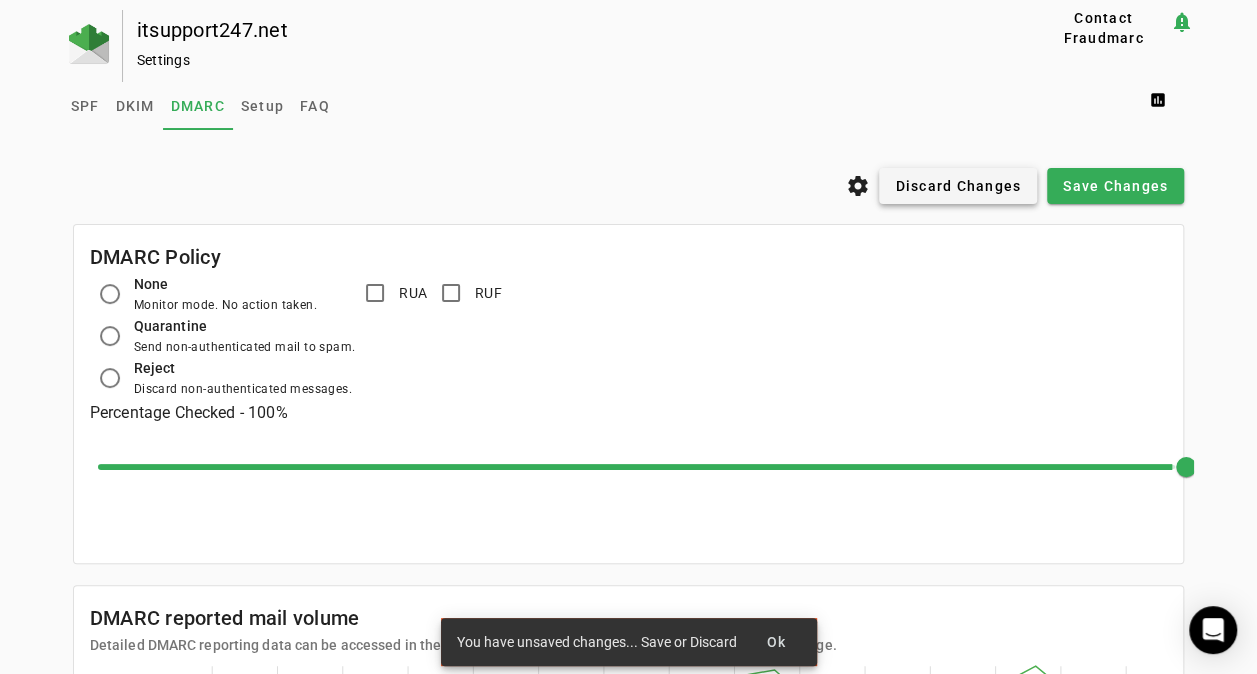 click on "Discard Changes" 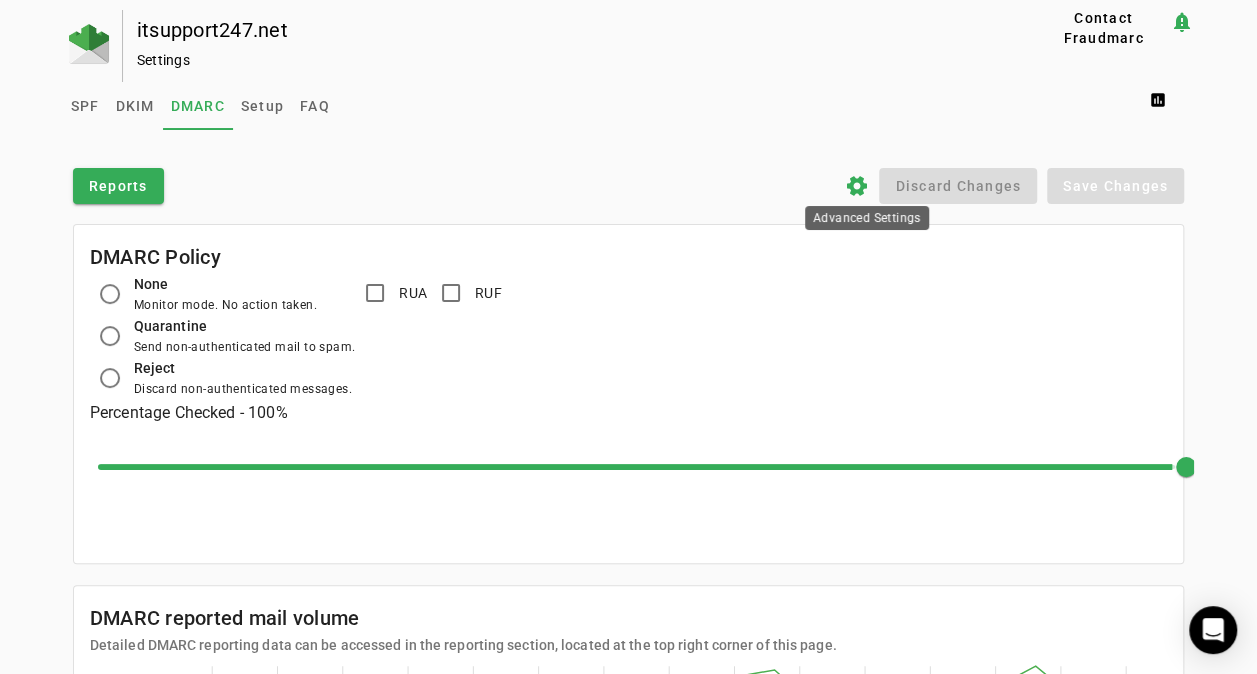 click on "settings" 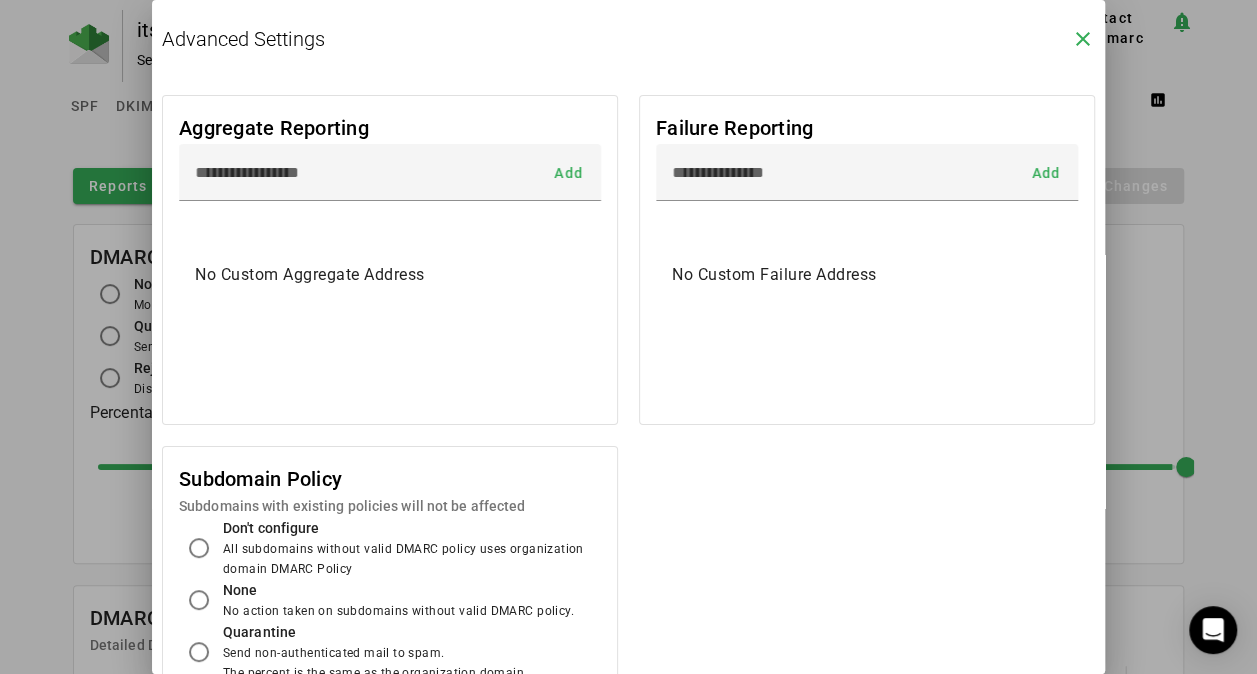 click on "close" at bounding box center (1083, 39) 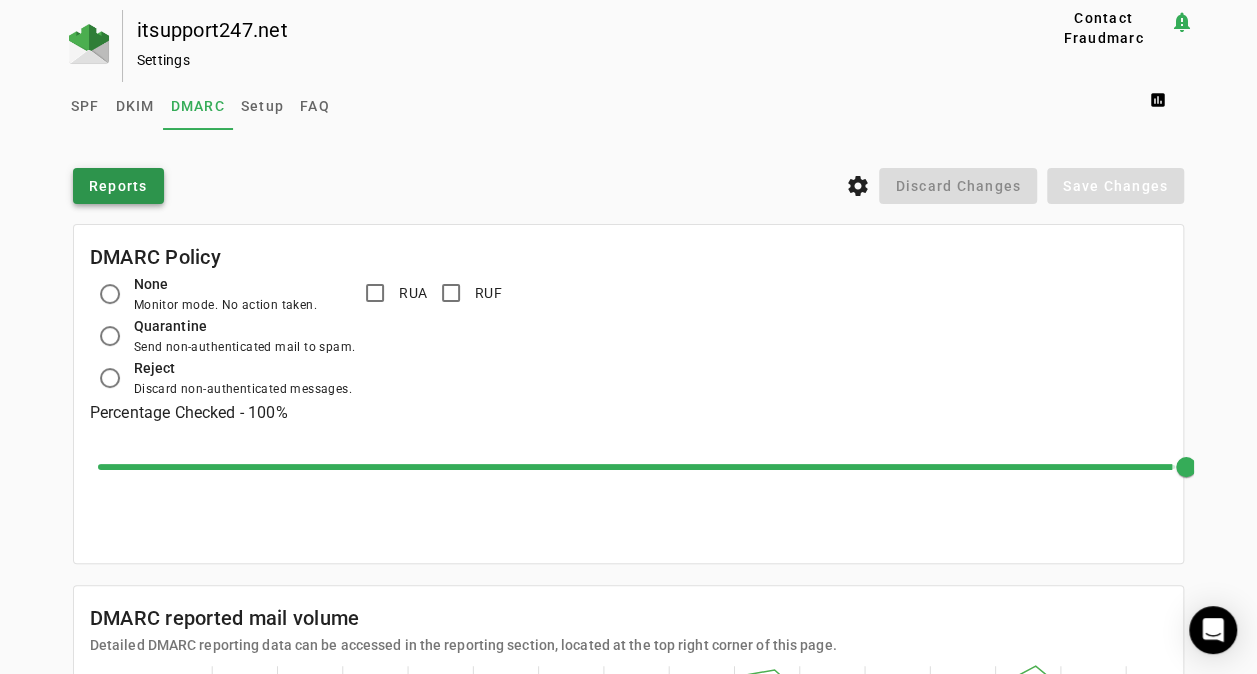 click on "Reports" 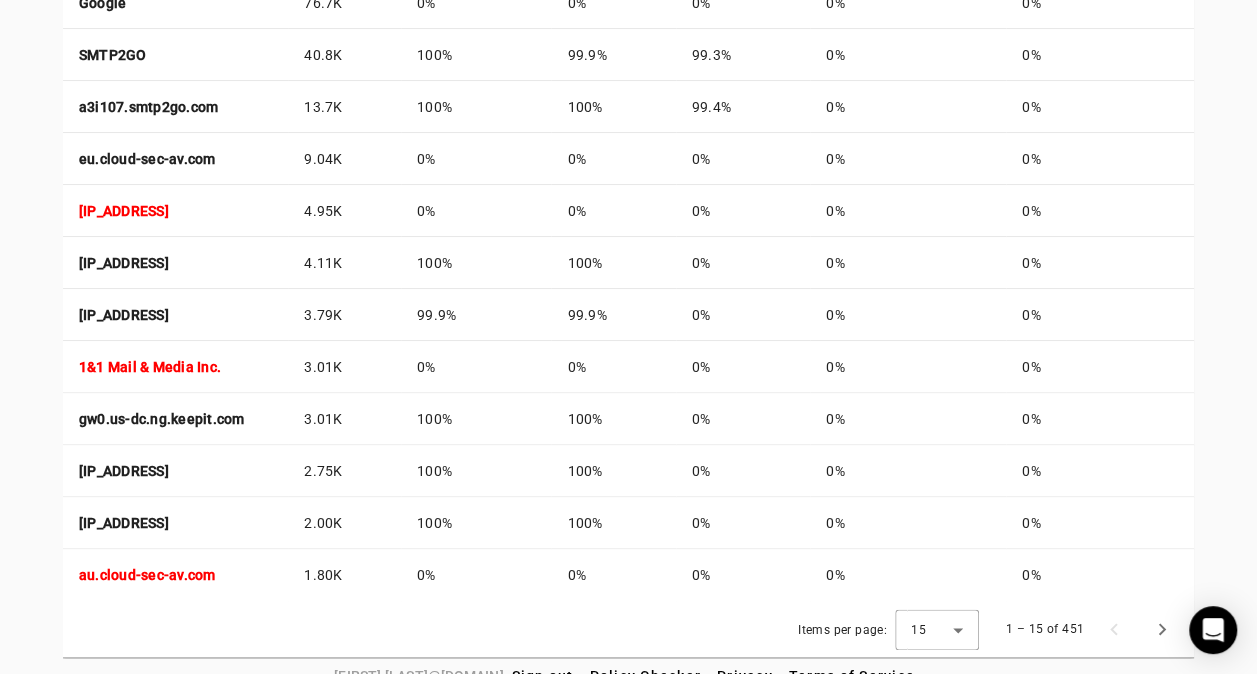 scroll, scrollTop: 1061, scrollLeft: 0, axis: vertical 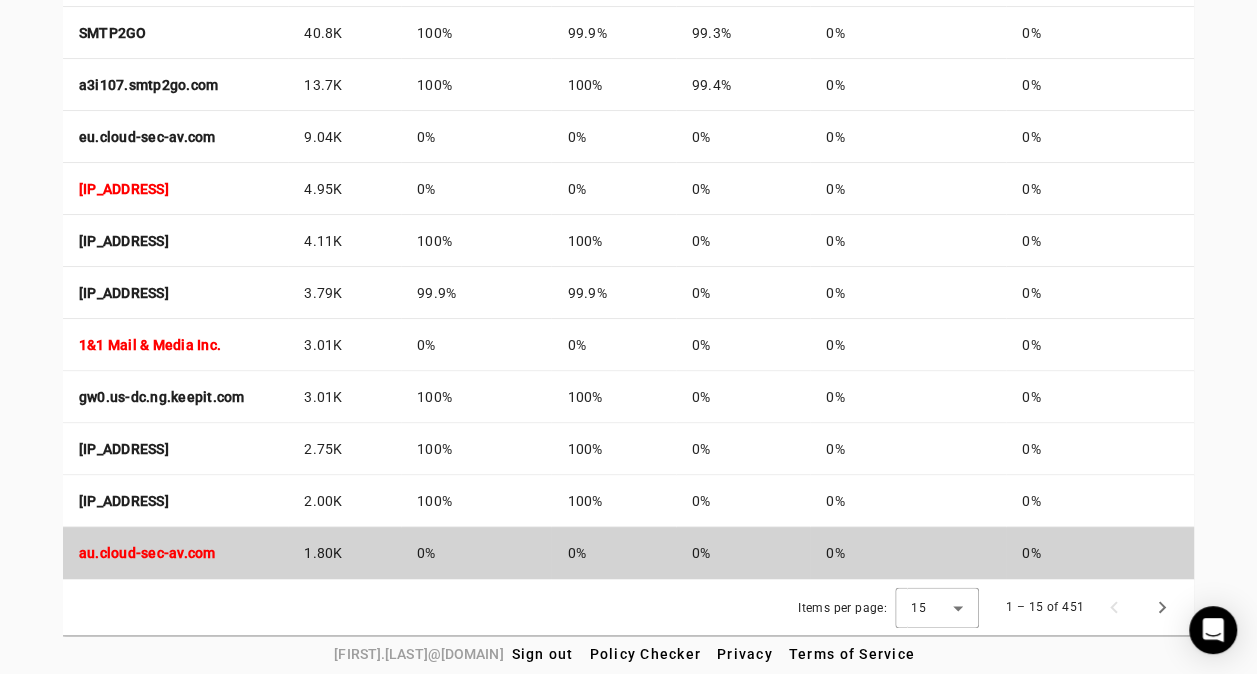 click on "au.cloud-sec-av.com" 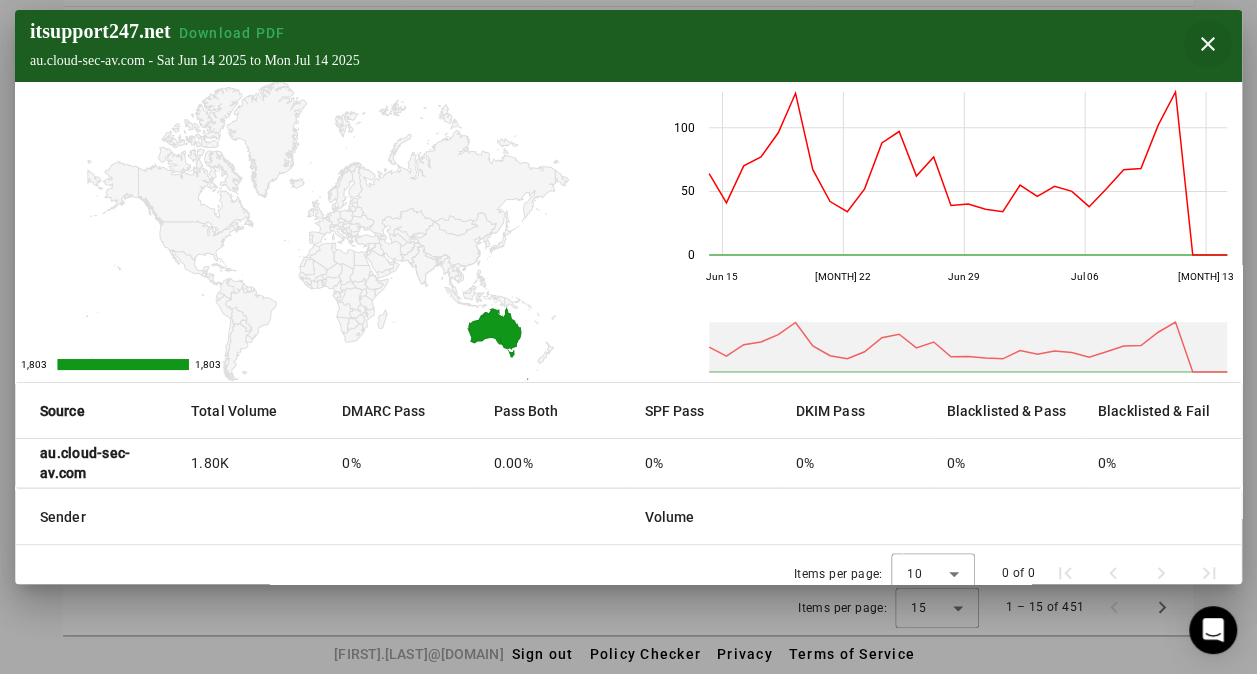 click at bounding box center [1208, 44] 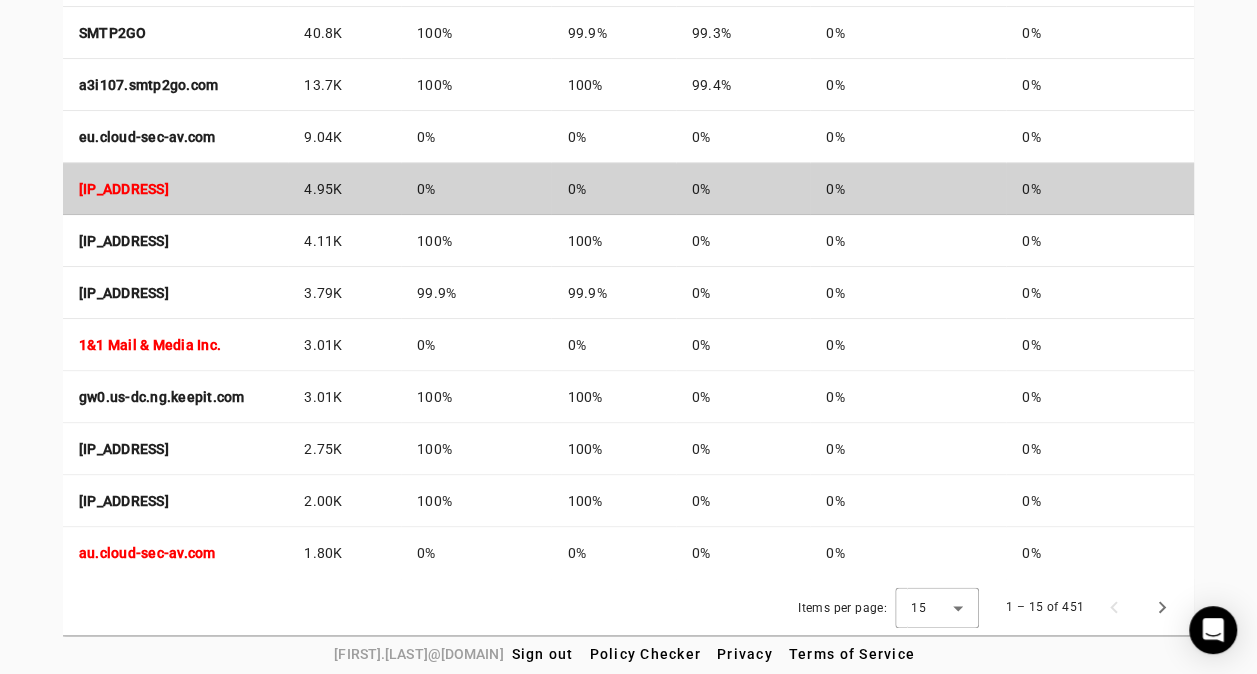 click on "[IP_ADDRESS]" 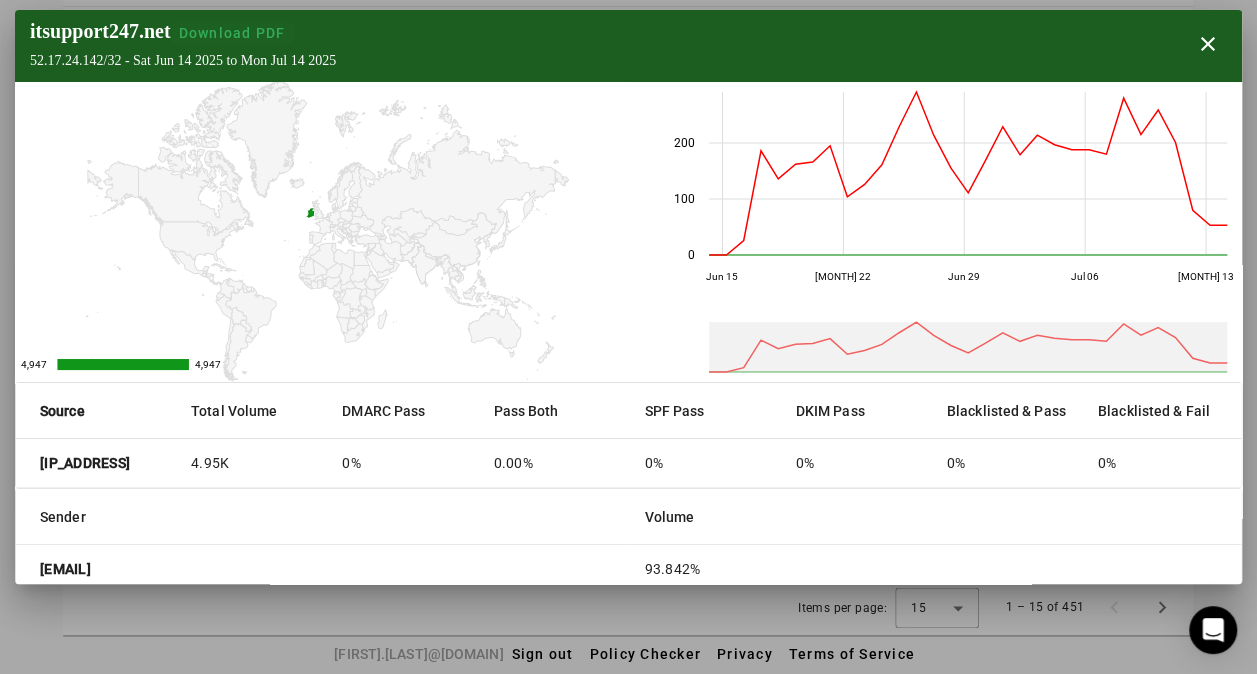 click on "Download PDF" at bounding box center [232, 33] 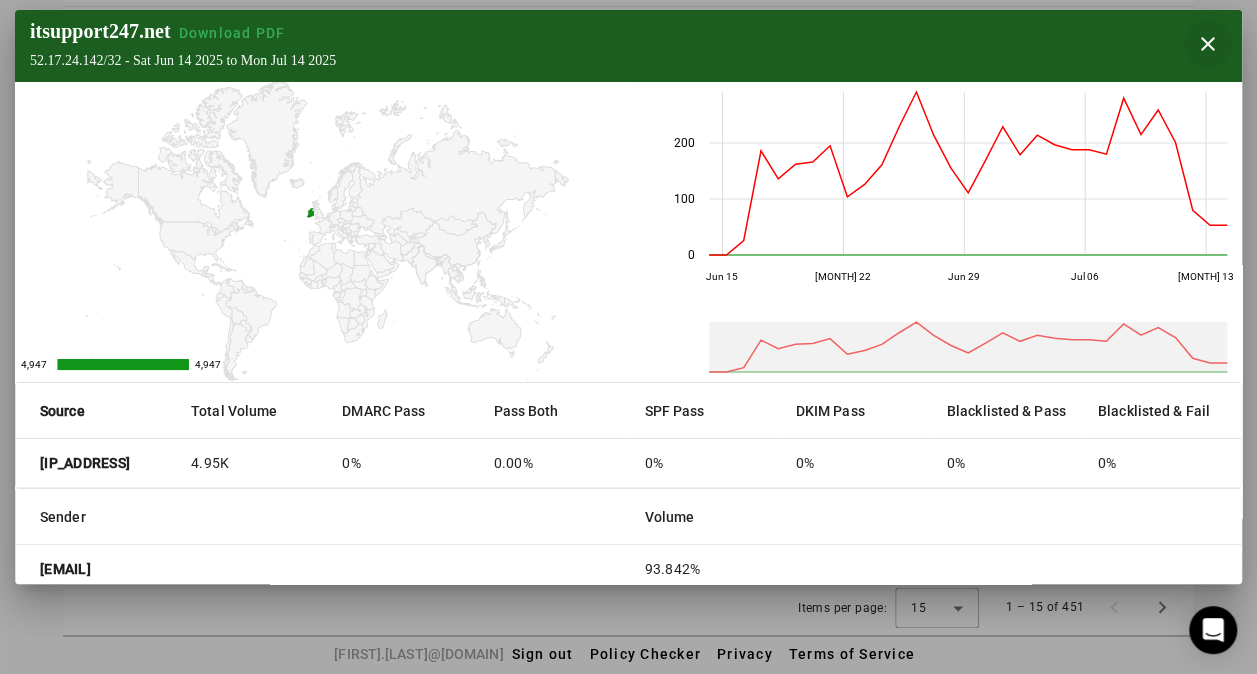 click at bounding box center (1208, 44) 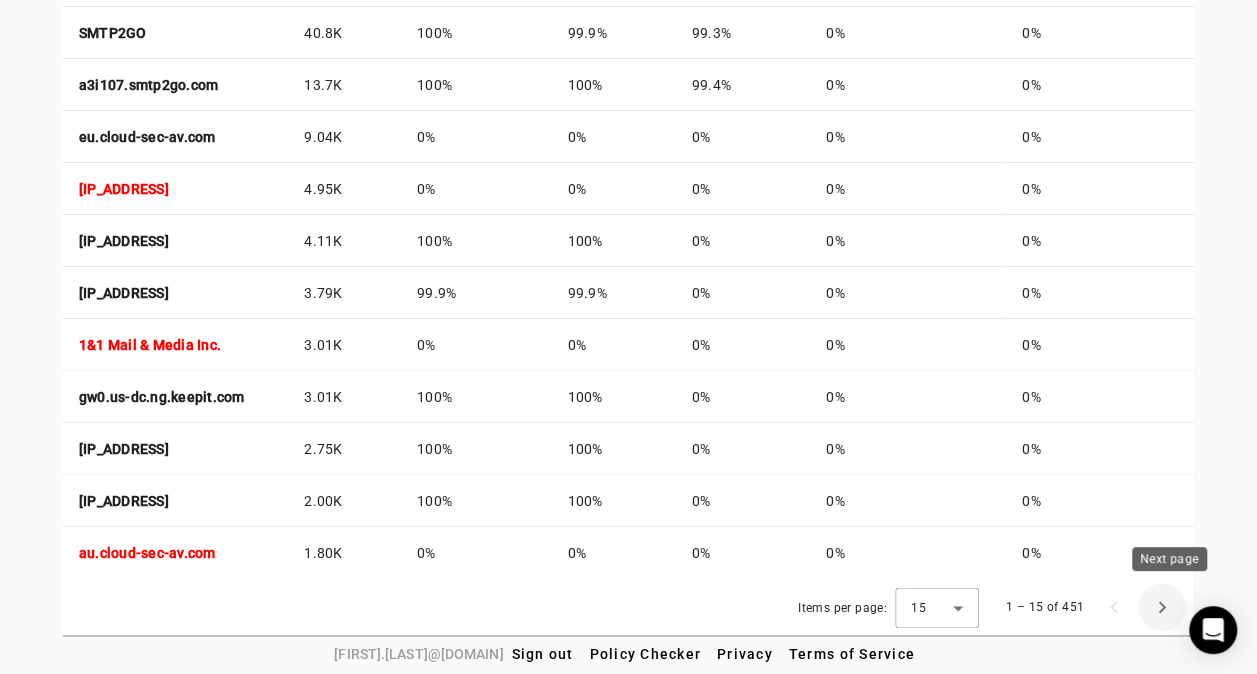click 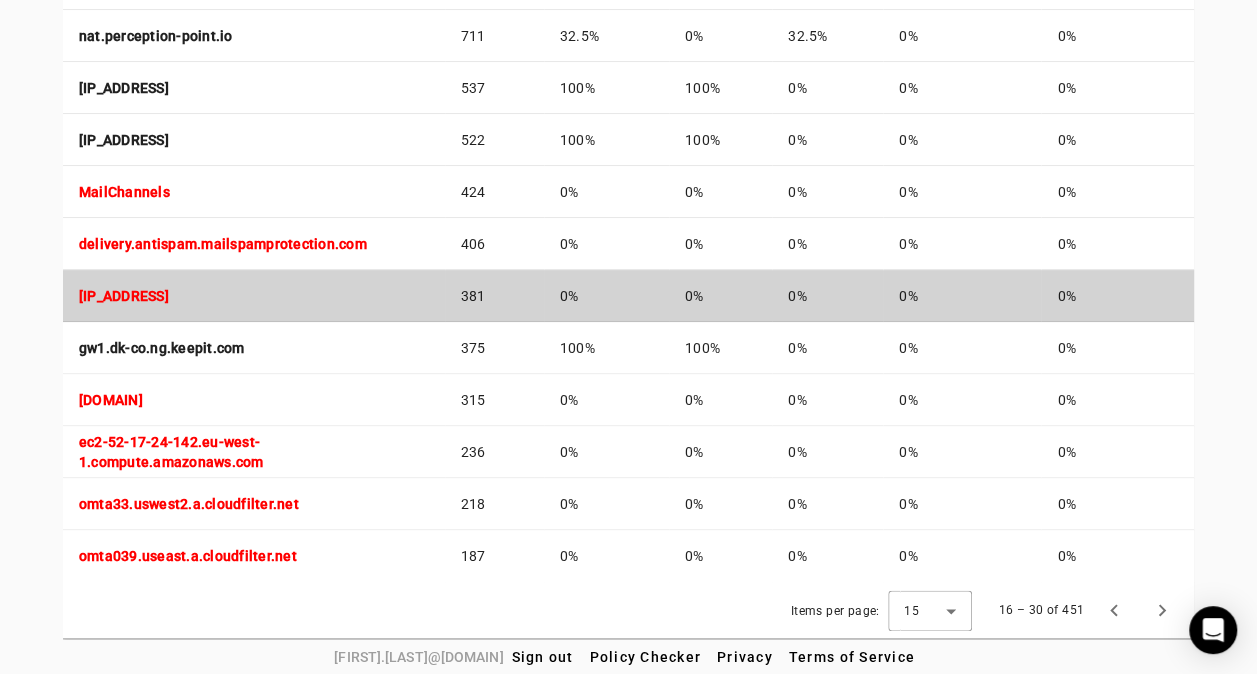 scroll, scrollTop: 1061, scrollLeft: 0, axis: vertical 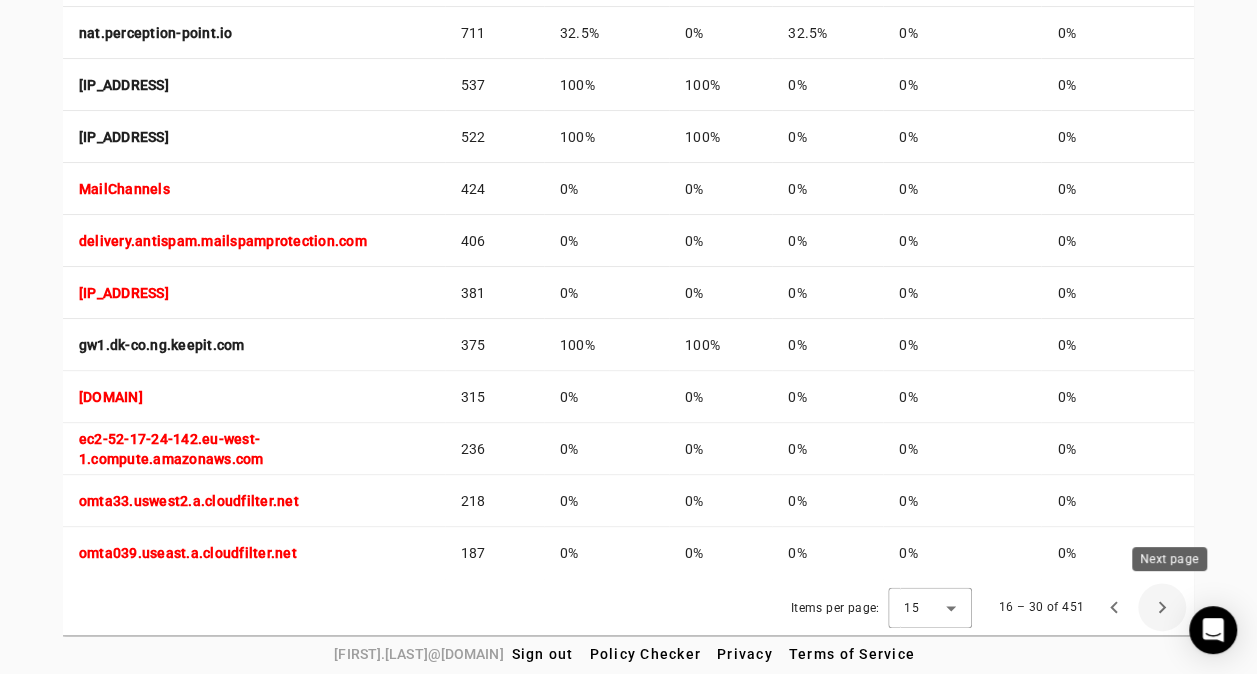 click 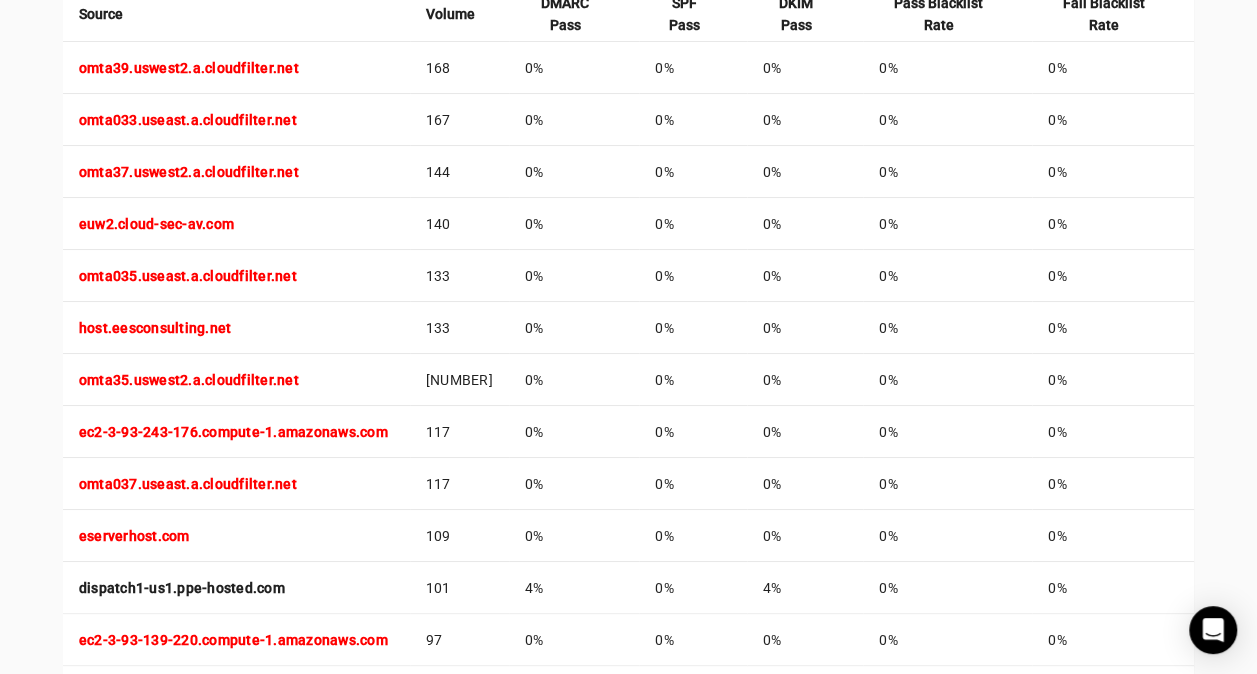 scroll, scrollTop: 1061, scrollLeft: 0, axis: vertical 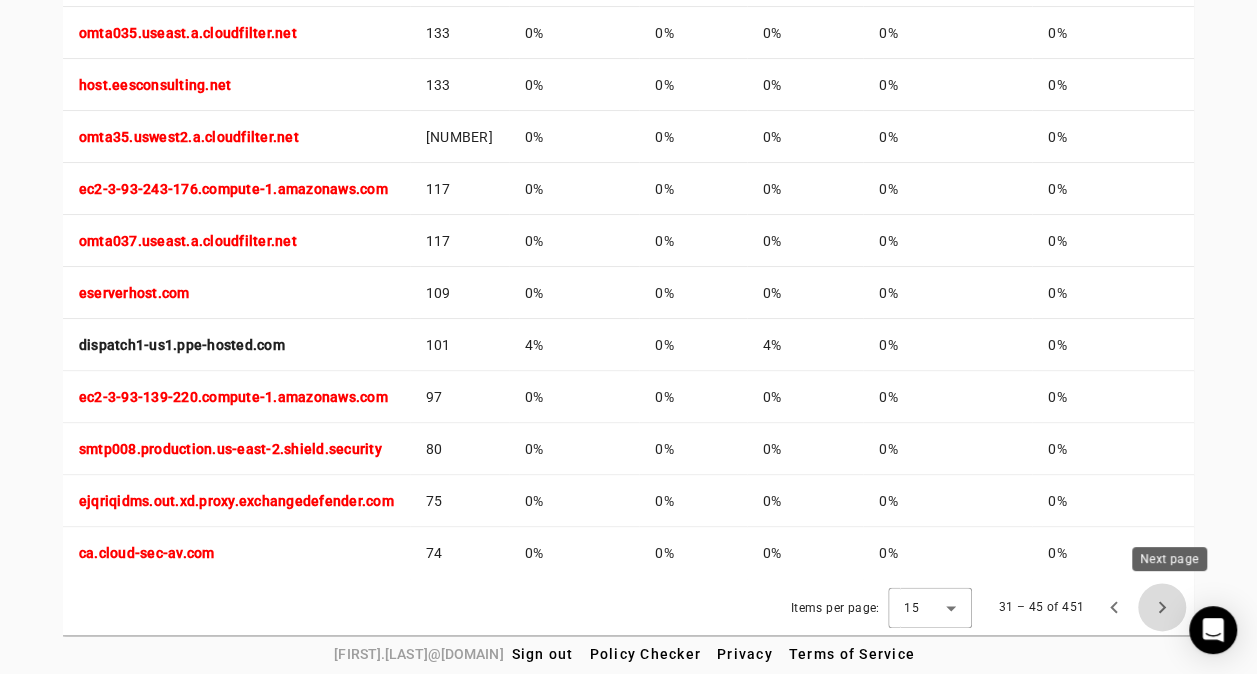 click 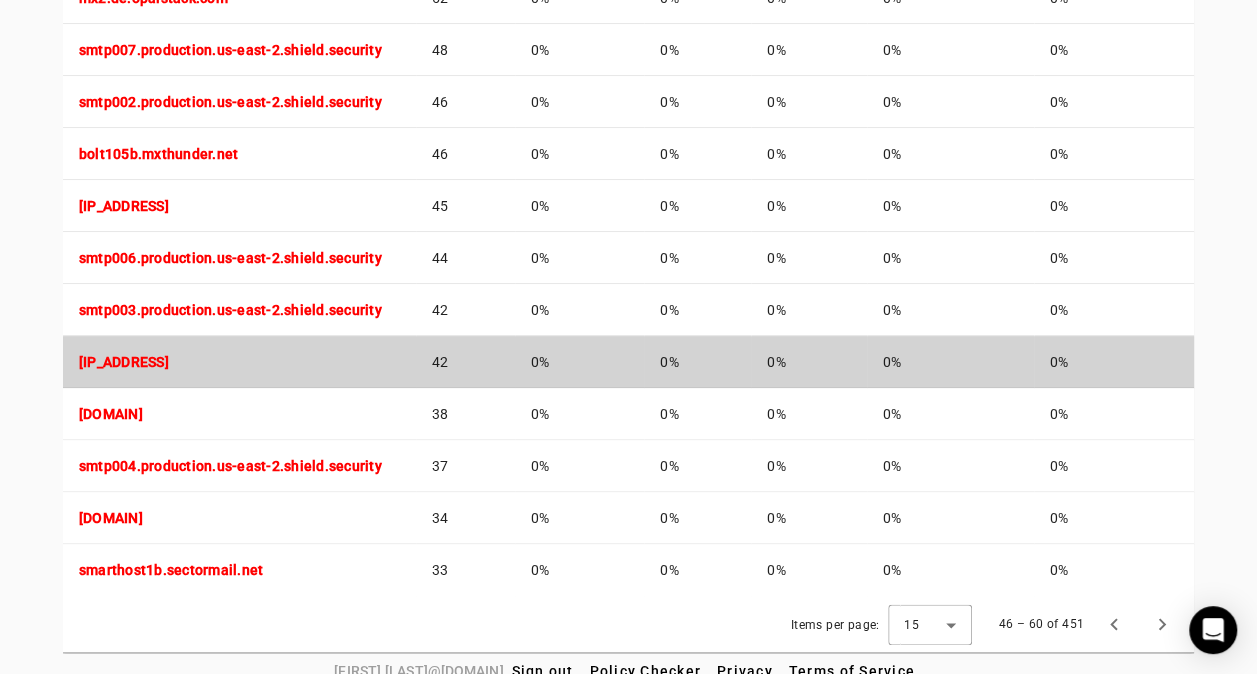 scroll, scrollTop: 1061, scrollLeft: 0, axis: vertical 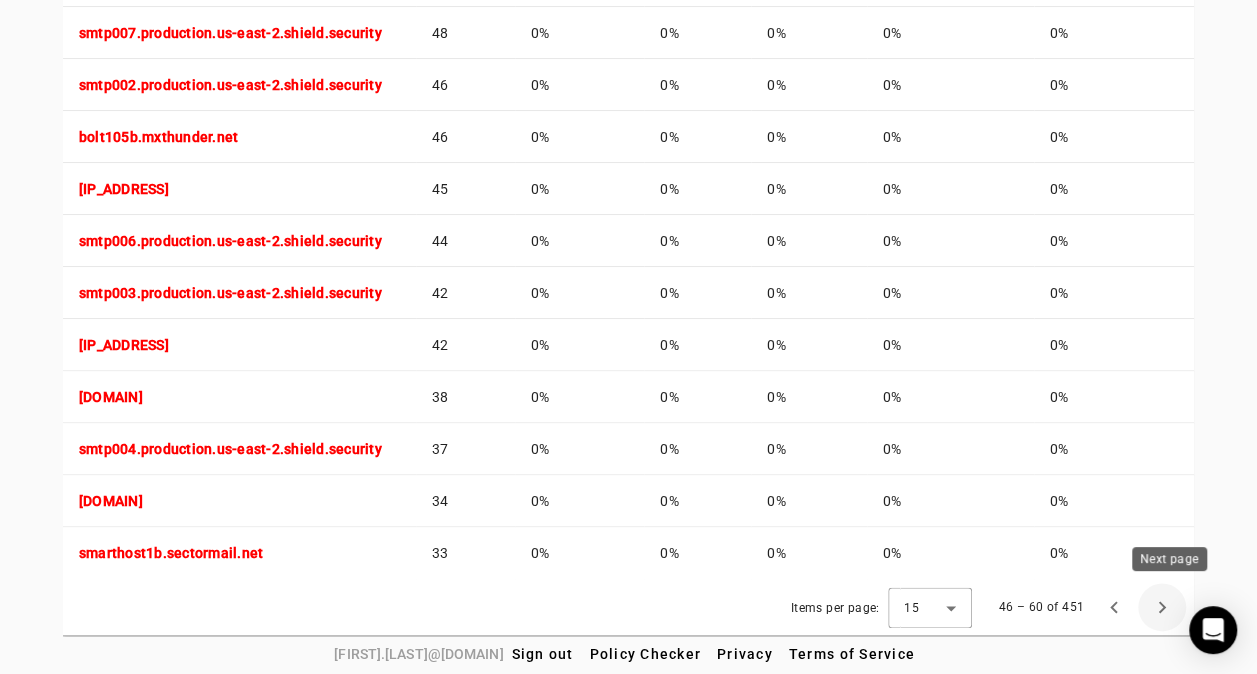 click 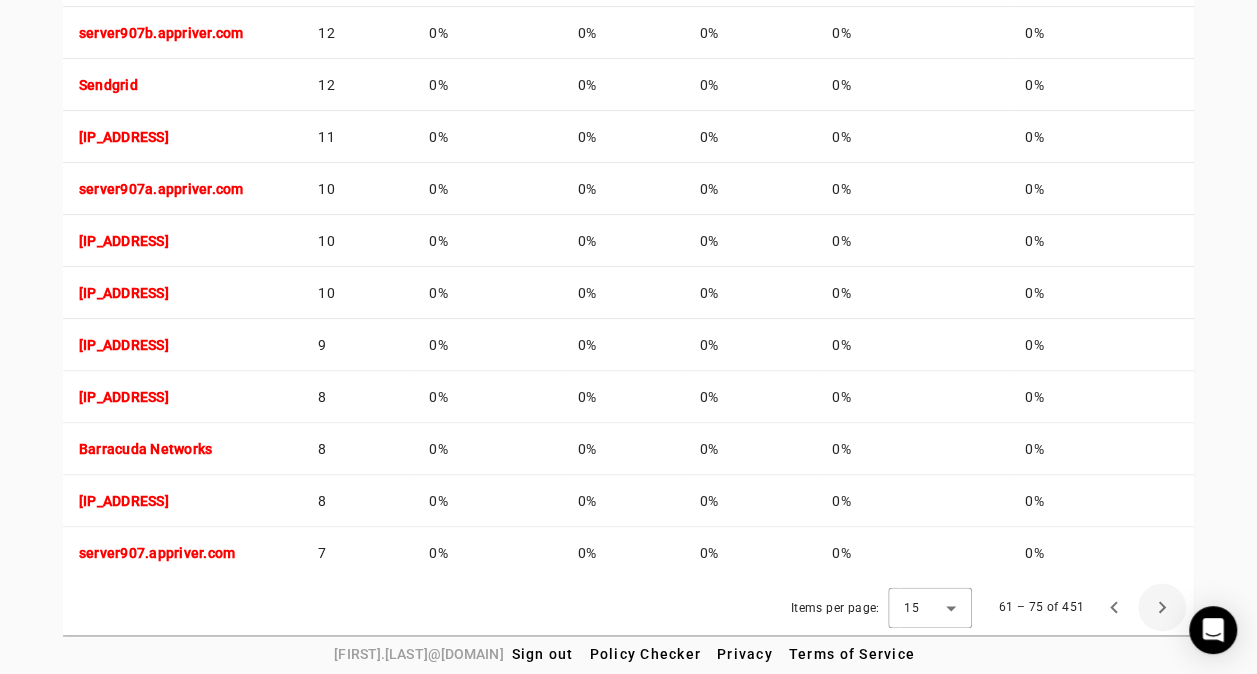 click 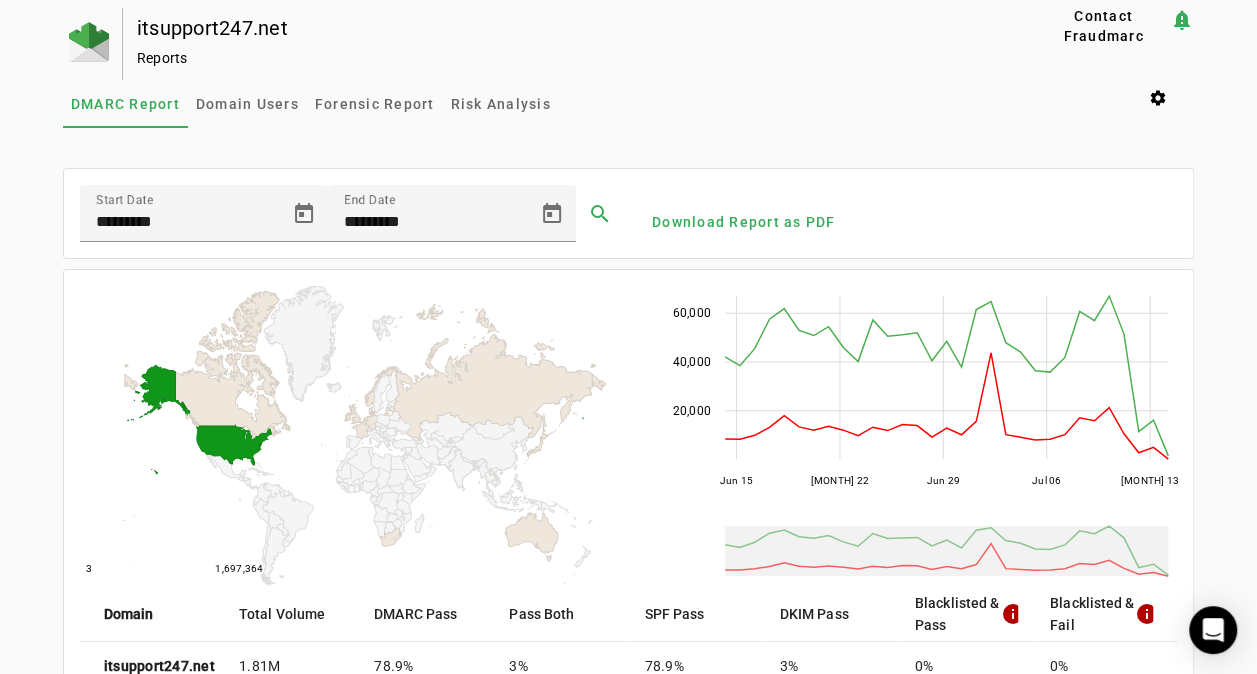 scroll, scrollTop: 0, scrollLeft: 0, axis: both 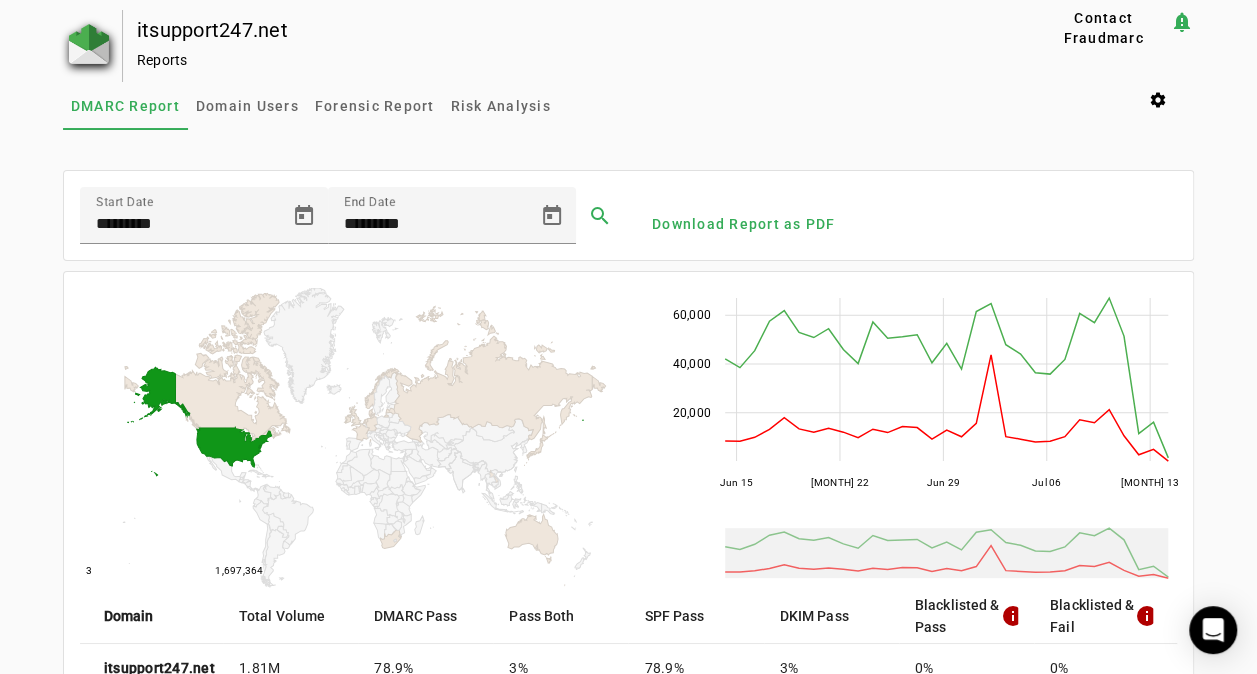 click 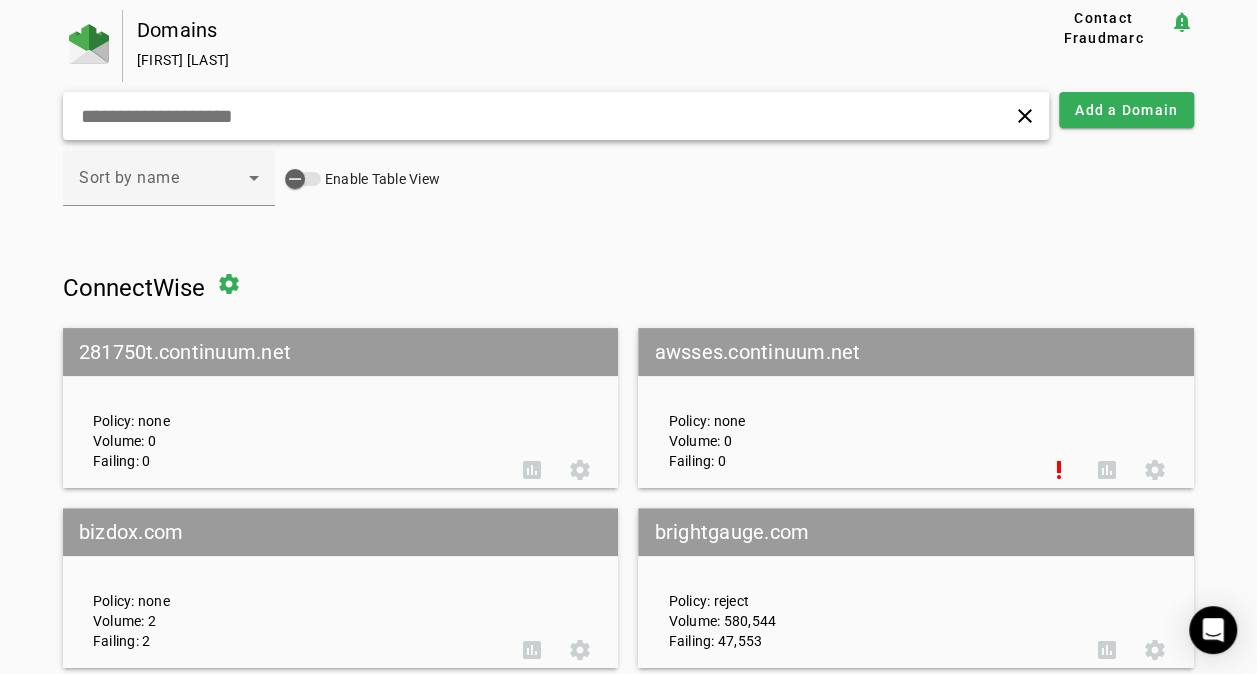click 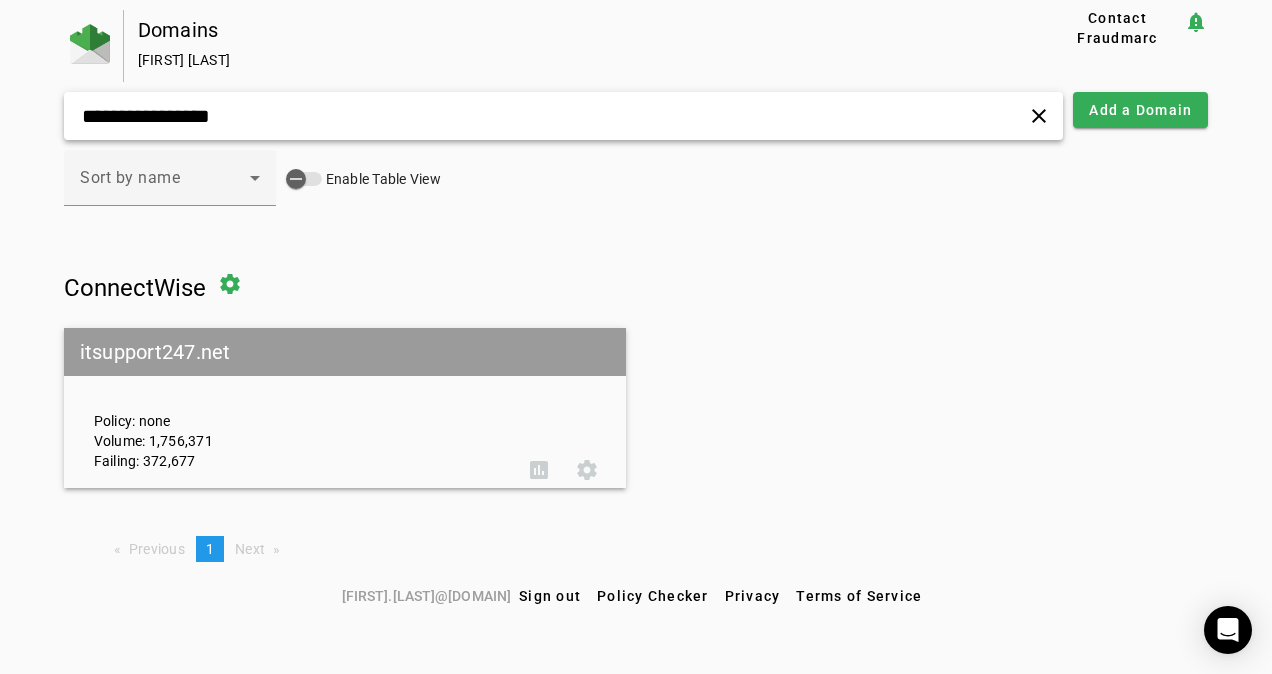 type on "**********" 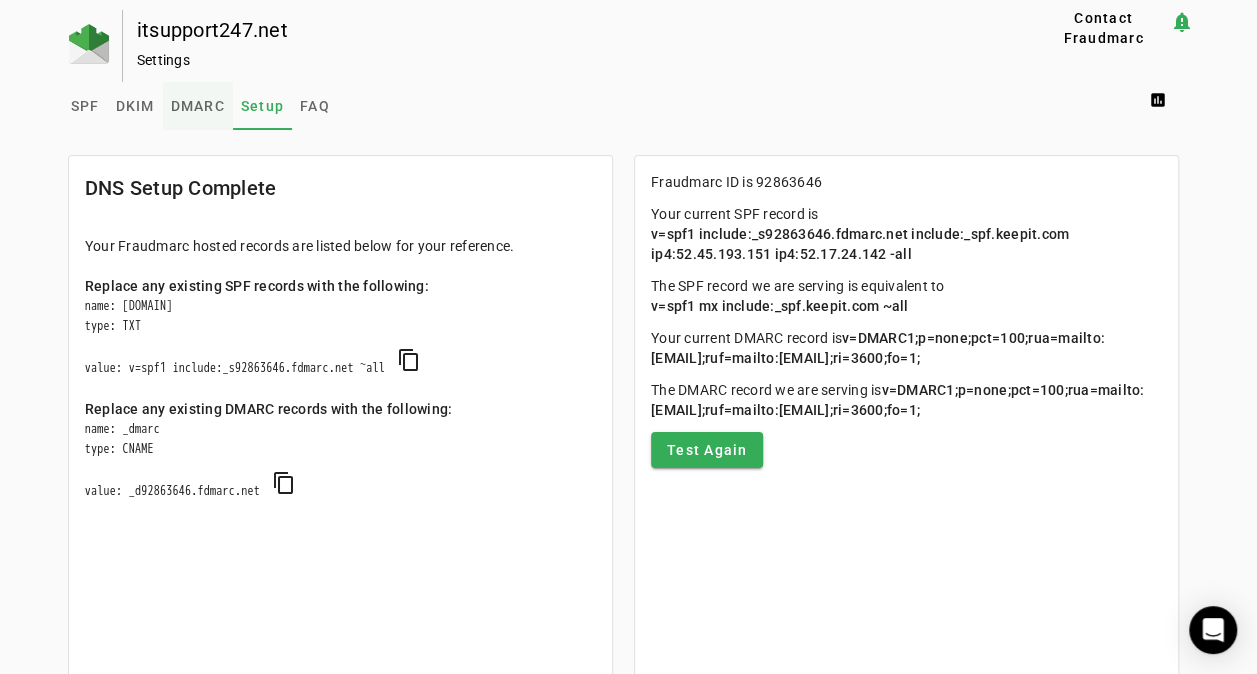 click on "DMARC" at bounding box center (198, 106) 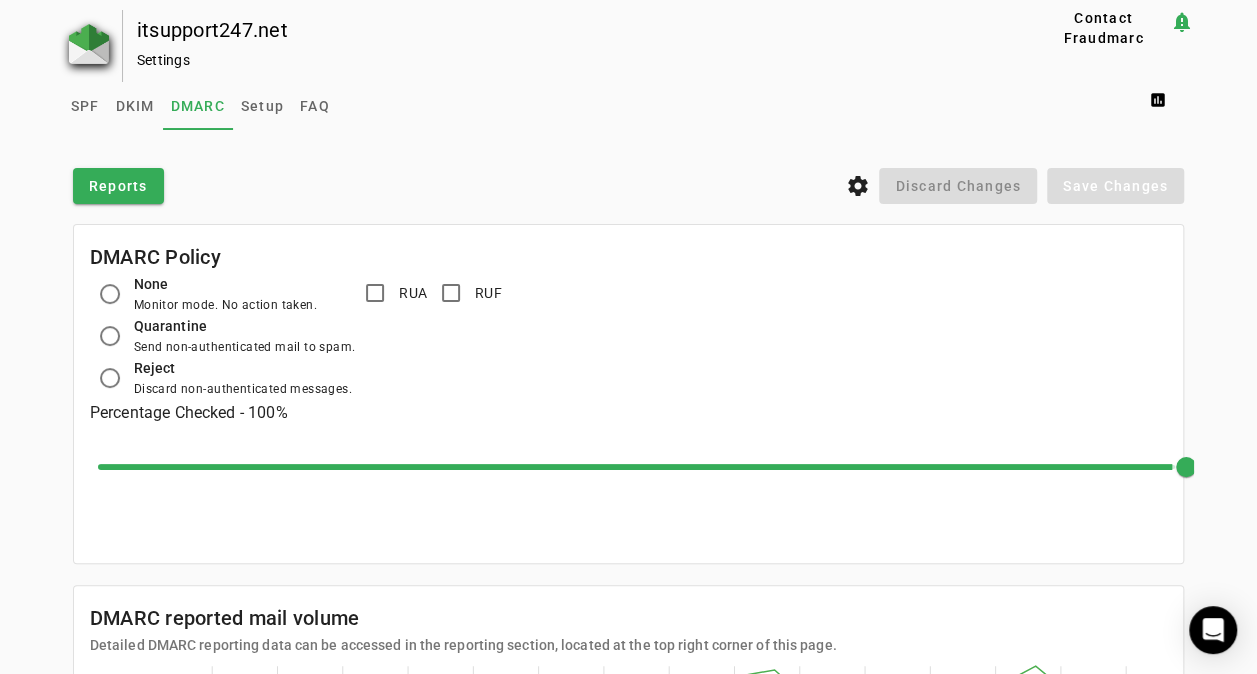 click 